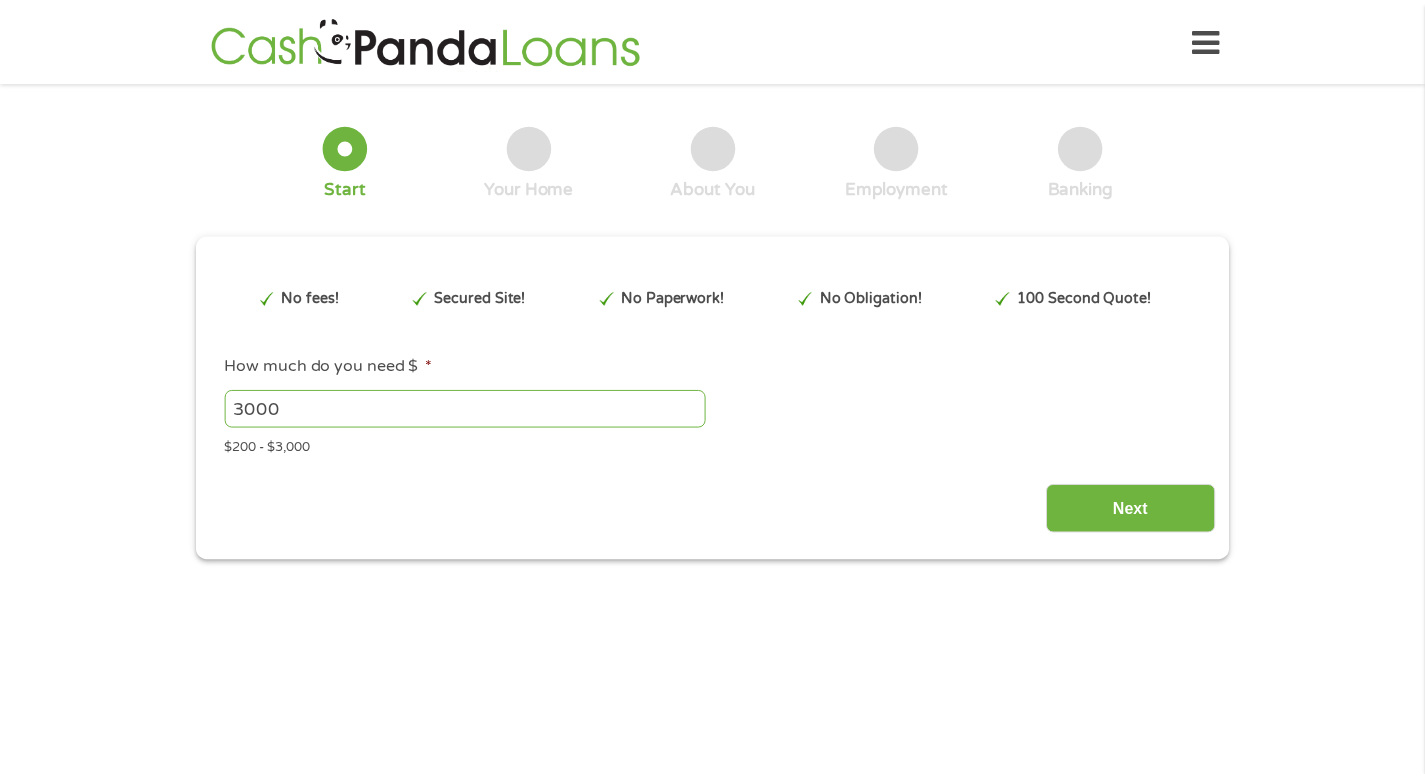 scroll, scrollTop: 0, scrollLeft: 0, axis: both 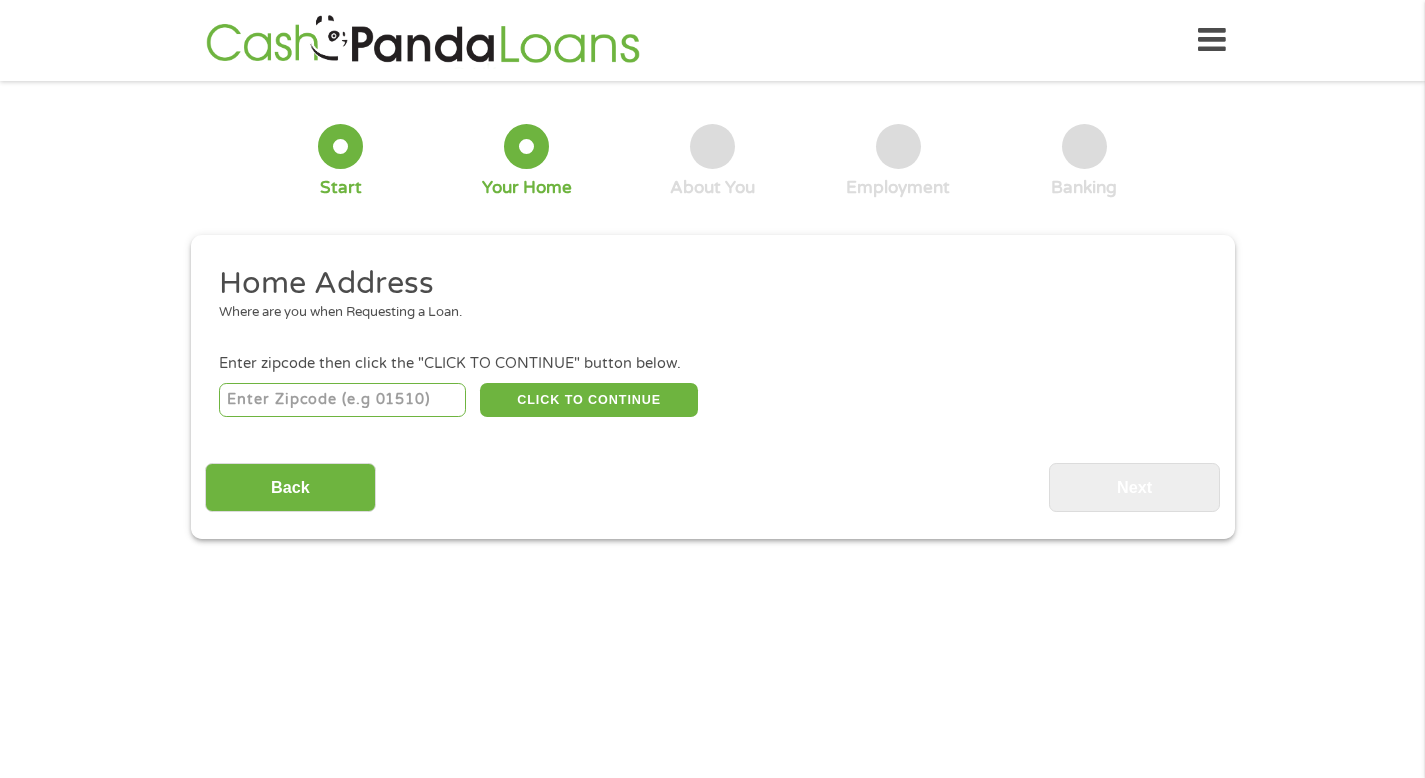 click at bounding box center (342, 400) 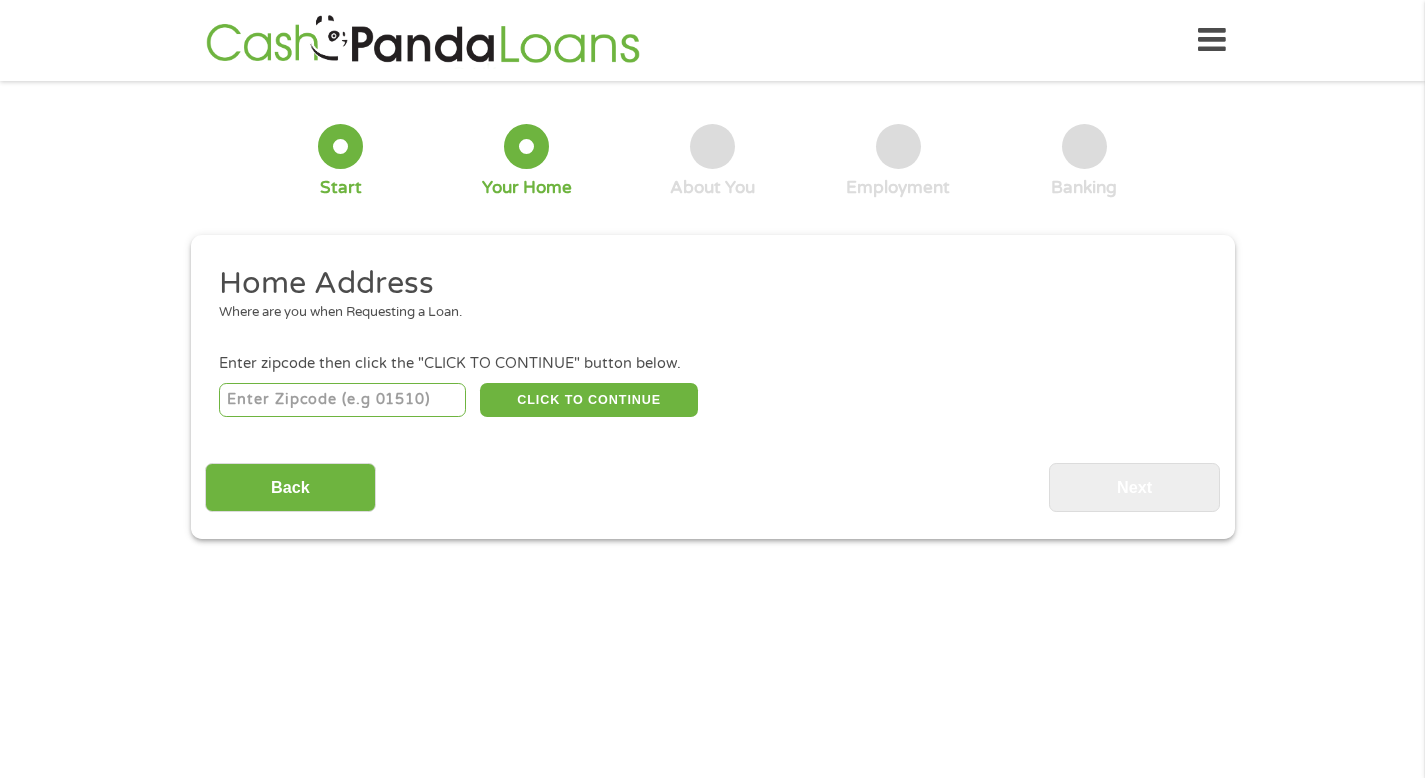 click at bounding box center (342, 400) 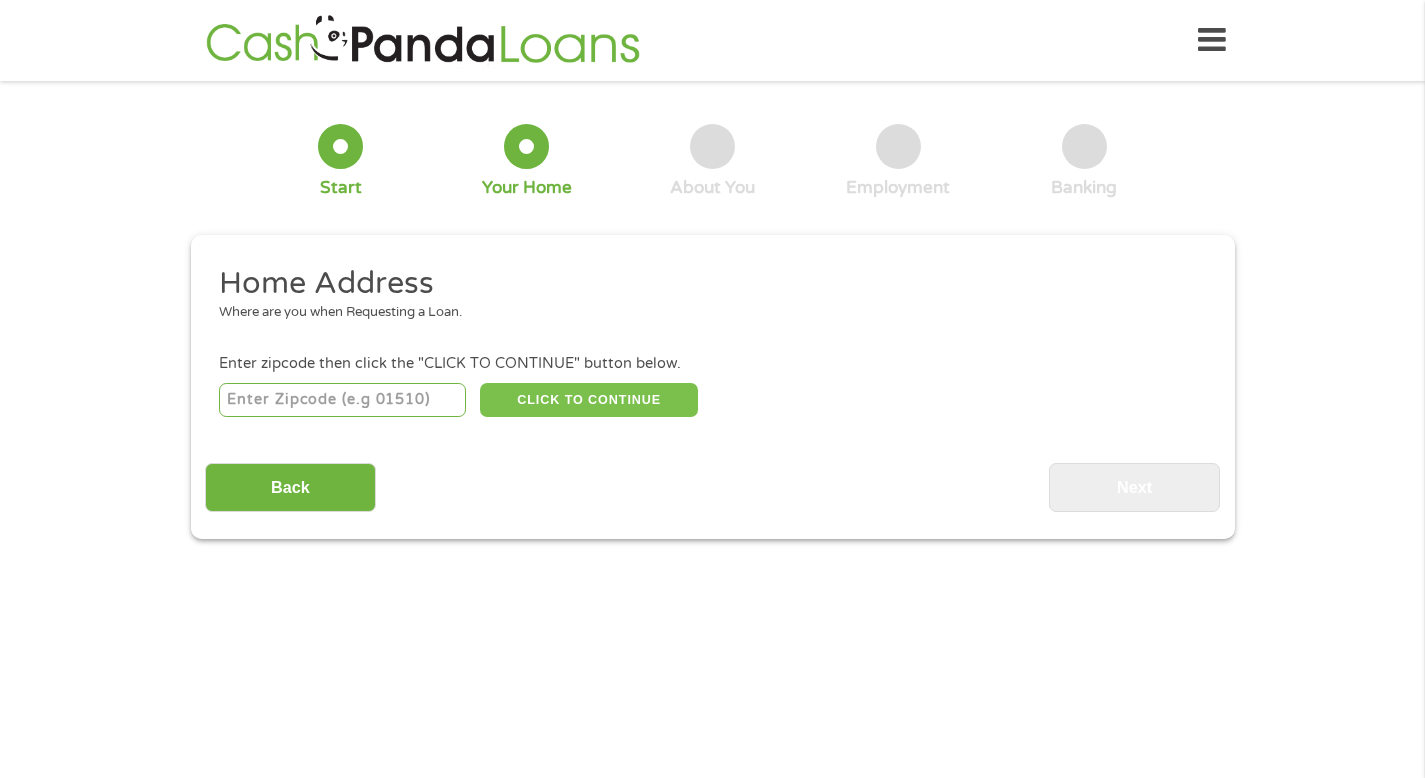 type on "[POSTAL_CODE]" 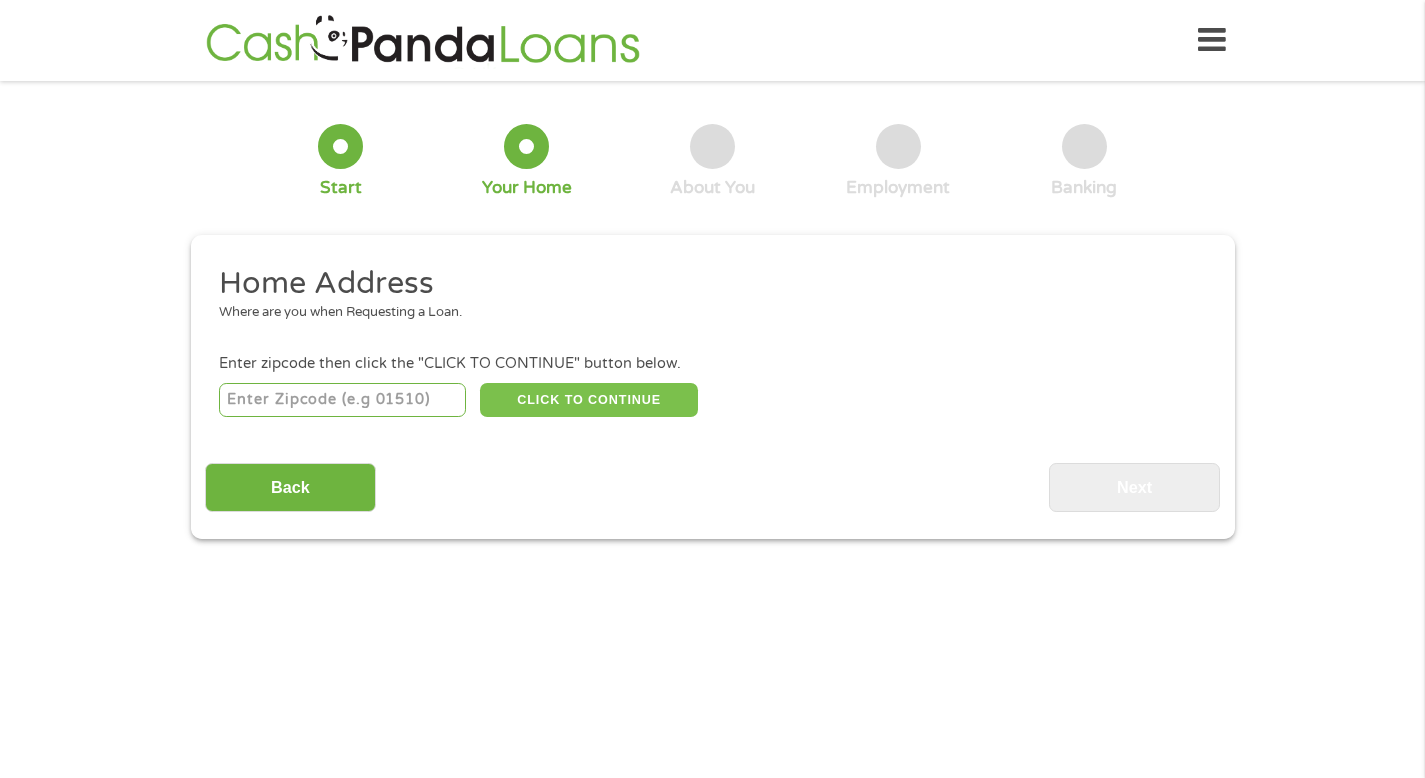 click on "CLICK TO CONTINUE" at bounding box center (589, 400) 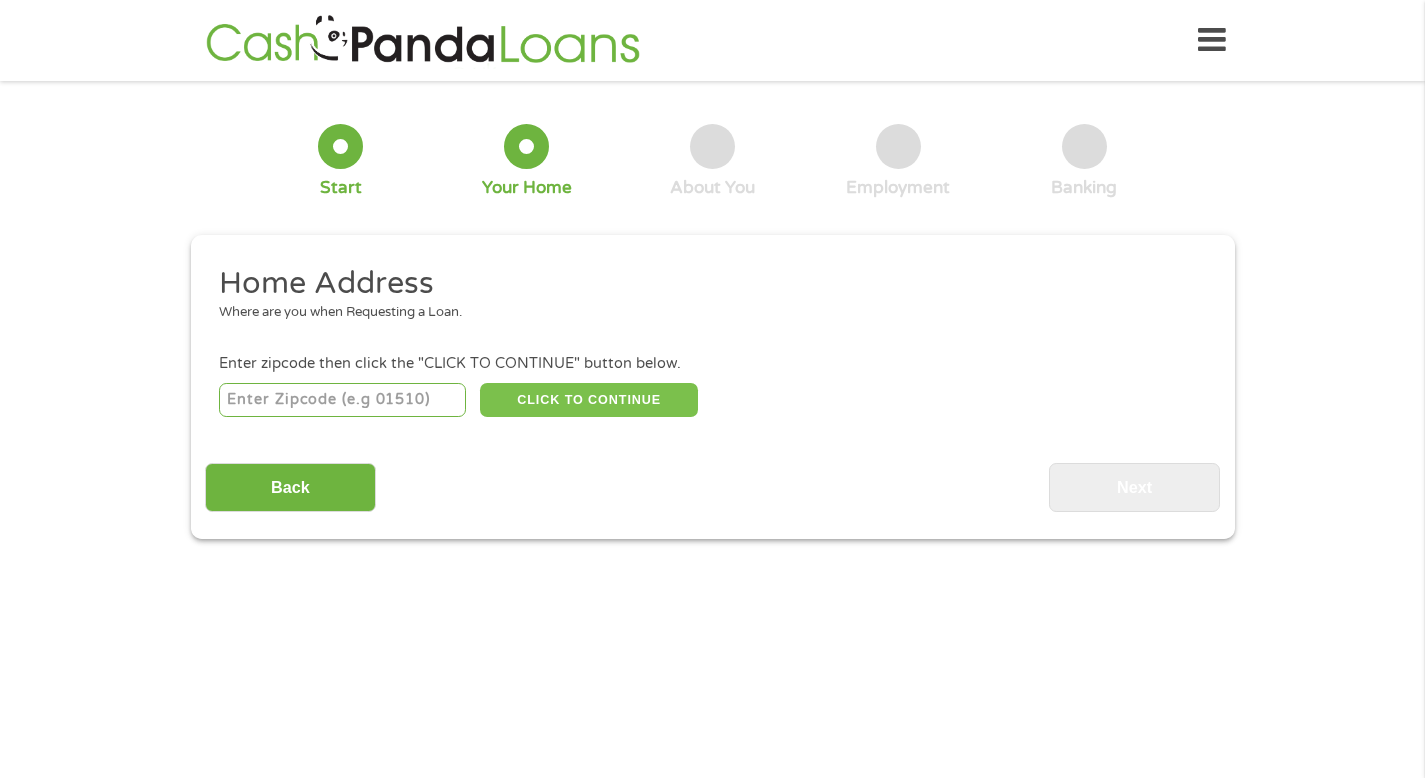 type on "[POSTAL_CODE]" 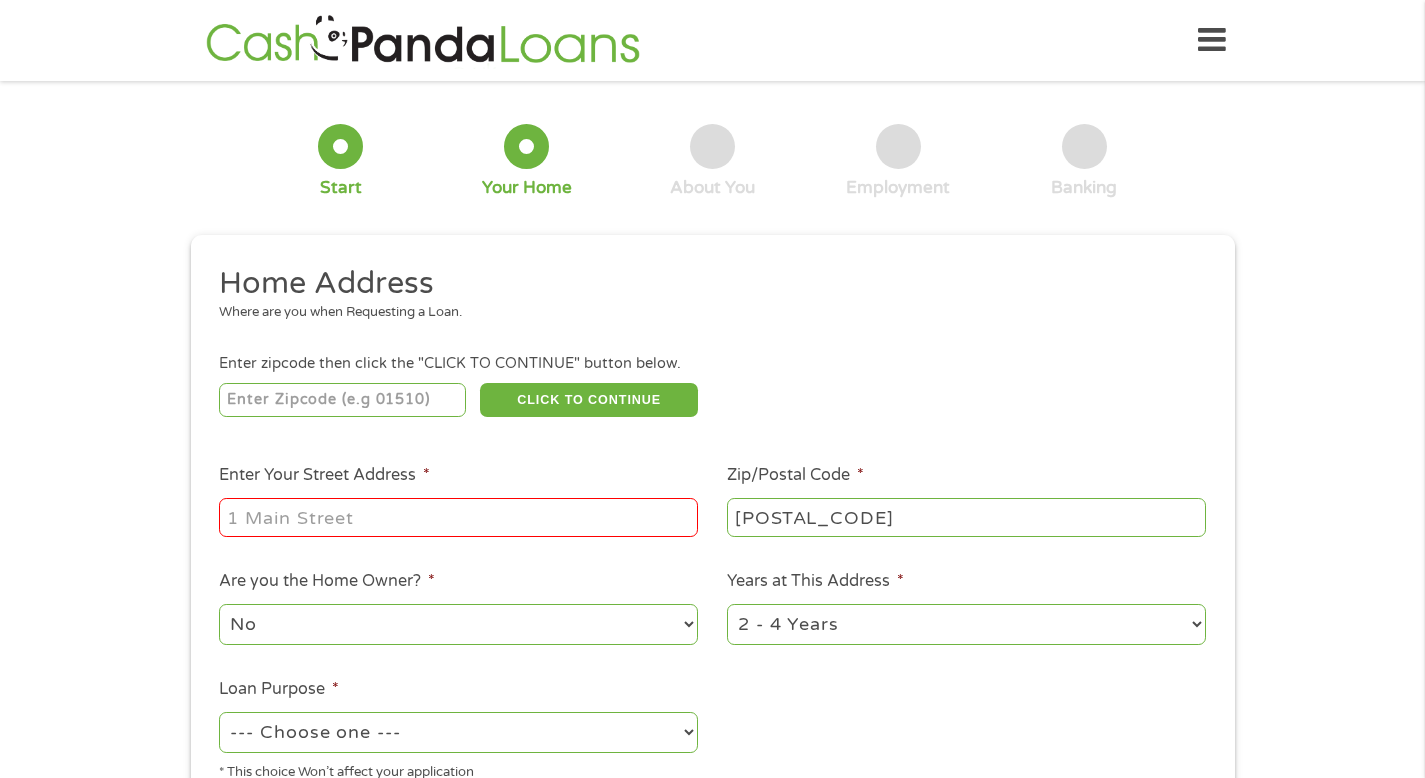 click on "Enter Your Street Address *" at bounding box center [458, 517] 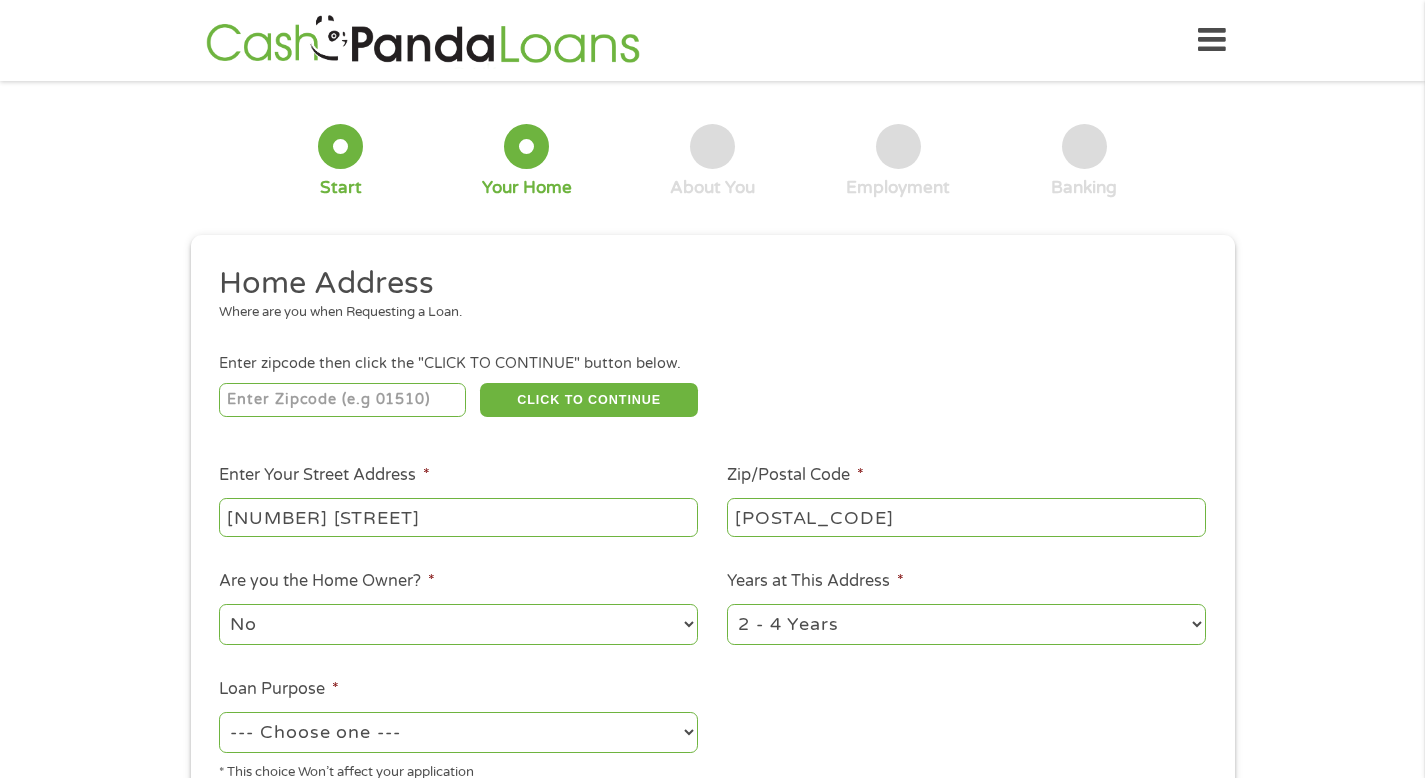 type on "[NUMBER] [STREET]" 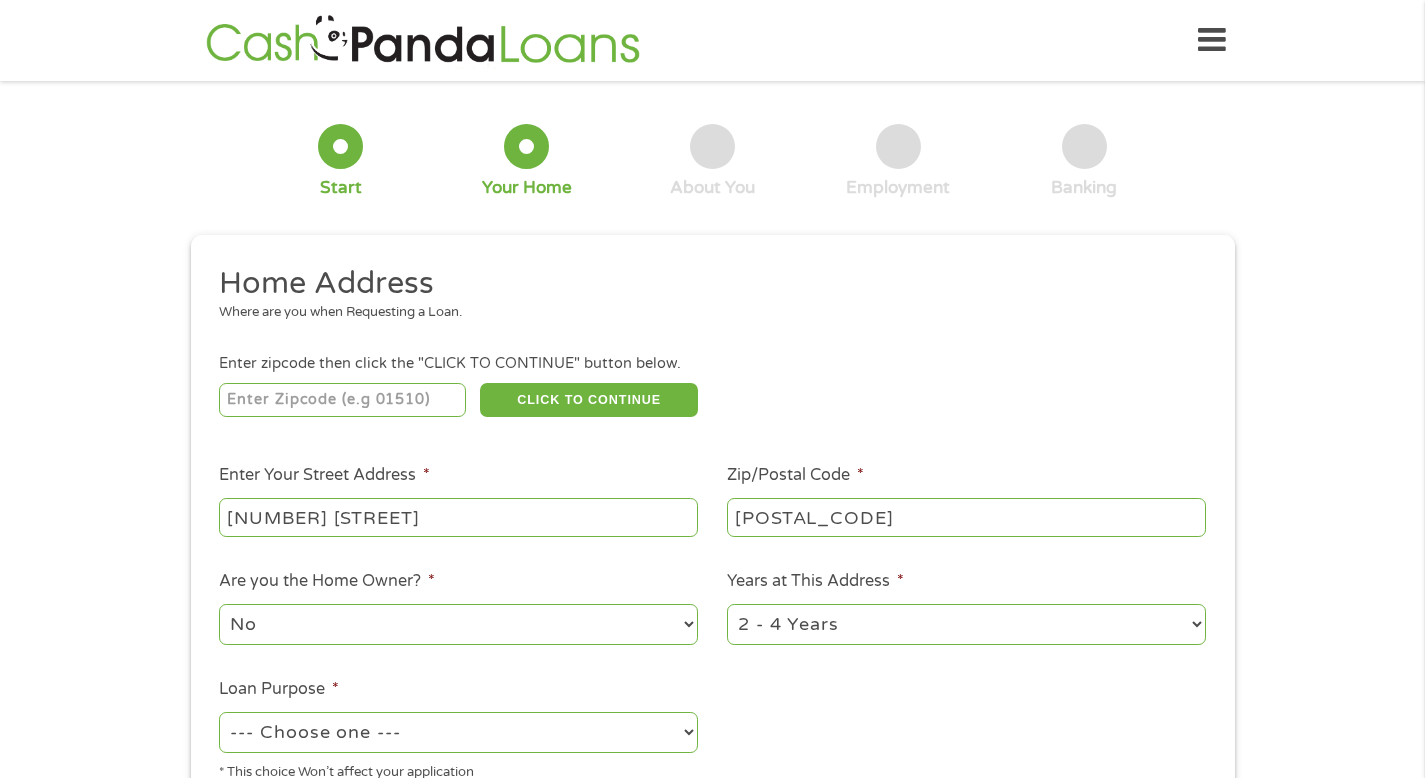 click on "No Yes" at bounding box center [458, 624] 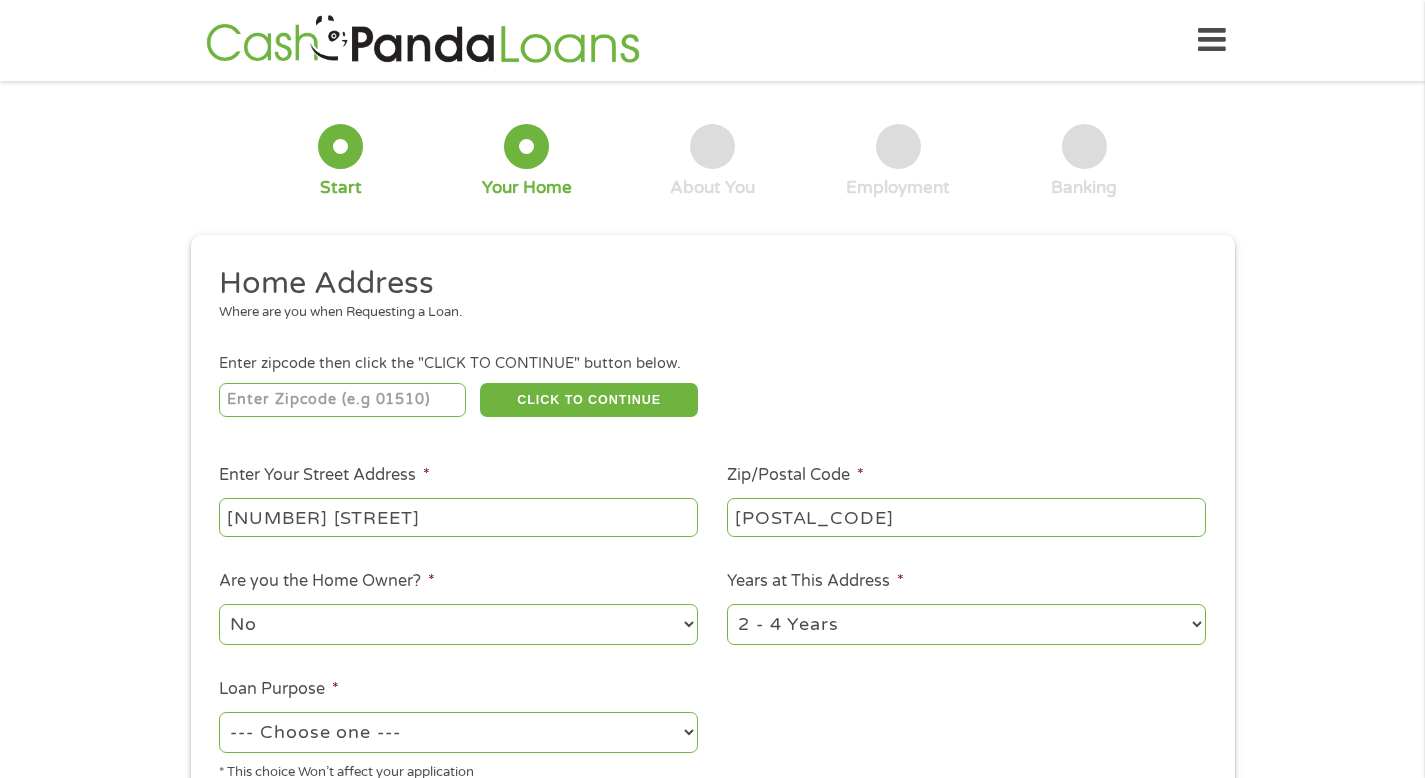 select on "yes" 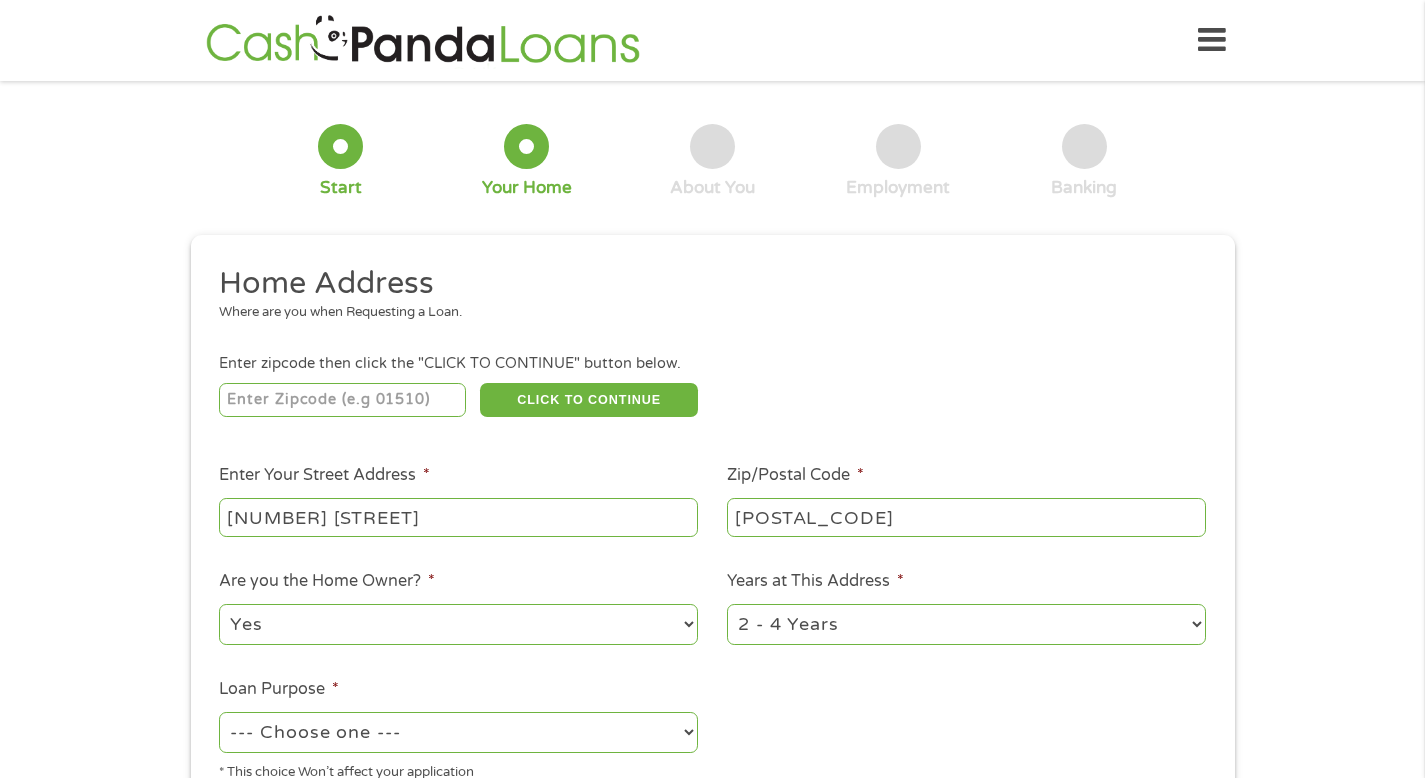 click on "1 Year or less 1 - 2 Years 2 - 4 Years Over 4 Years" at bounding box center [966, 624] 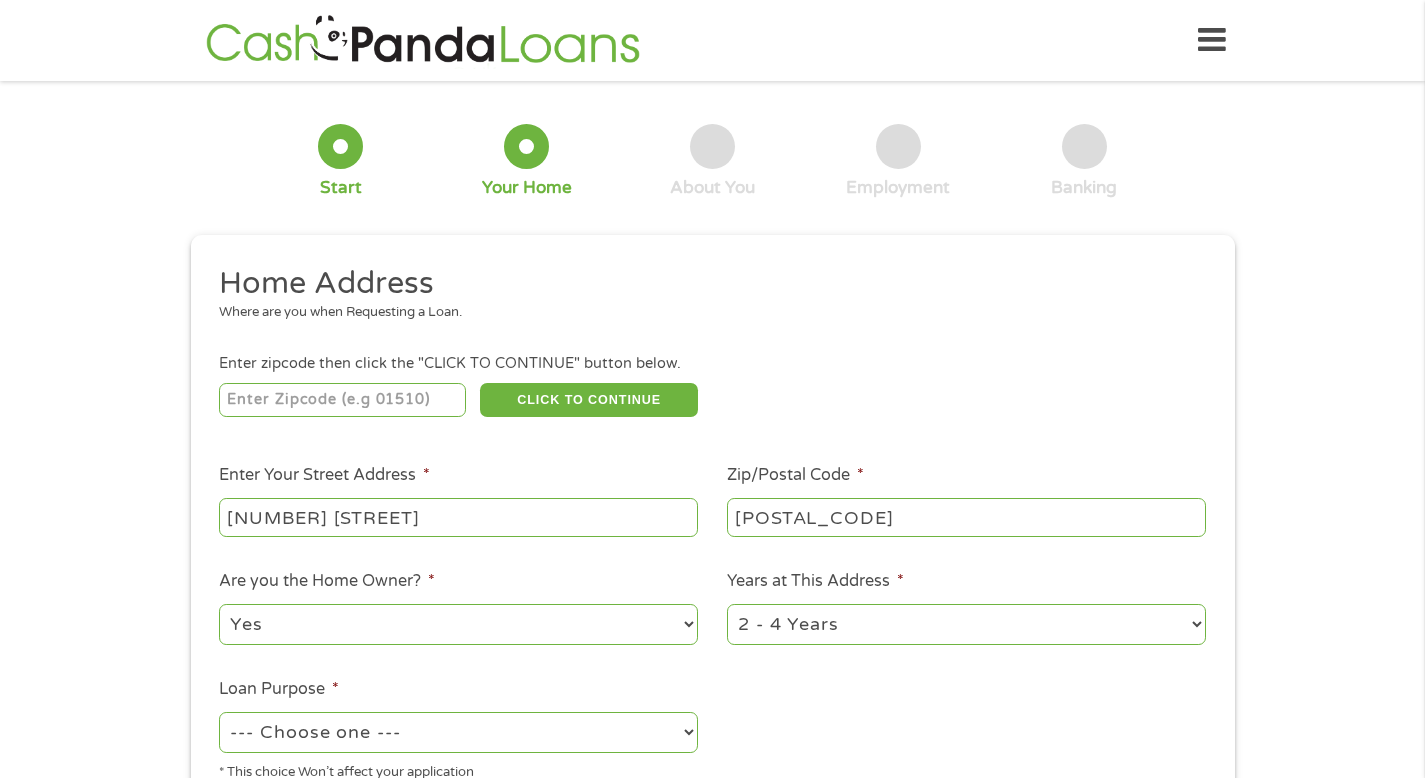 select on "60months" 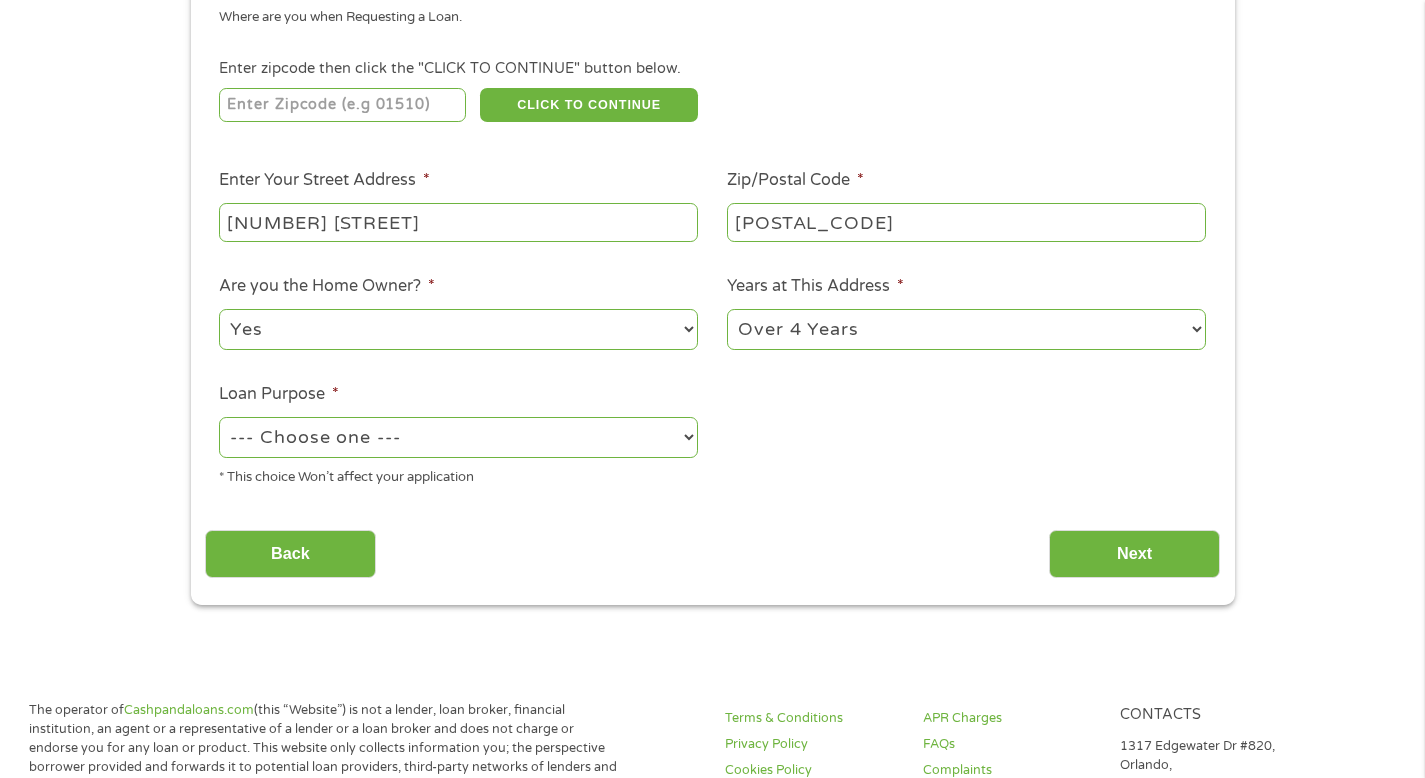 scroll, scrollTop: 314, scrollLeft: 0, axis: vertical 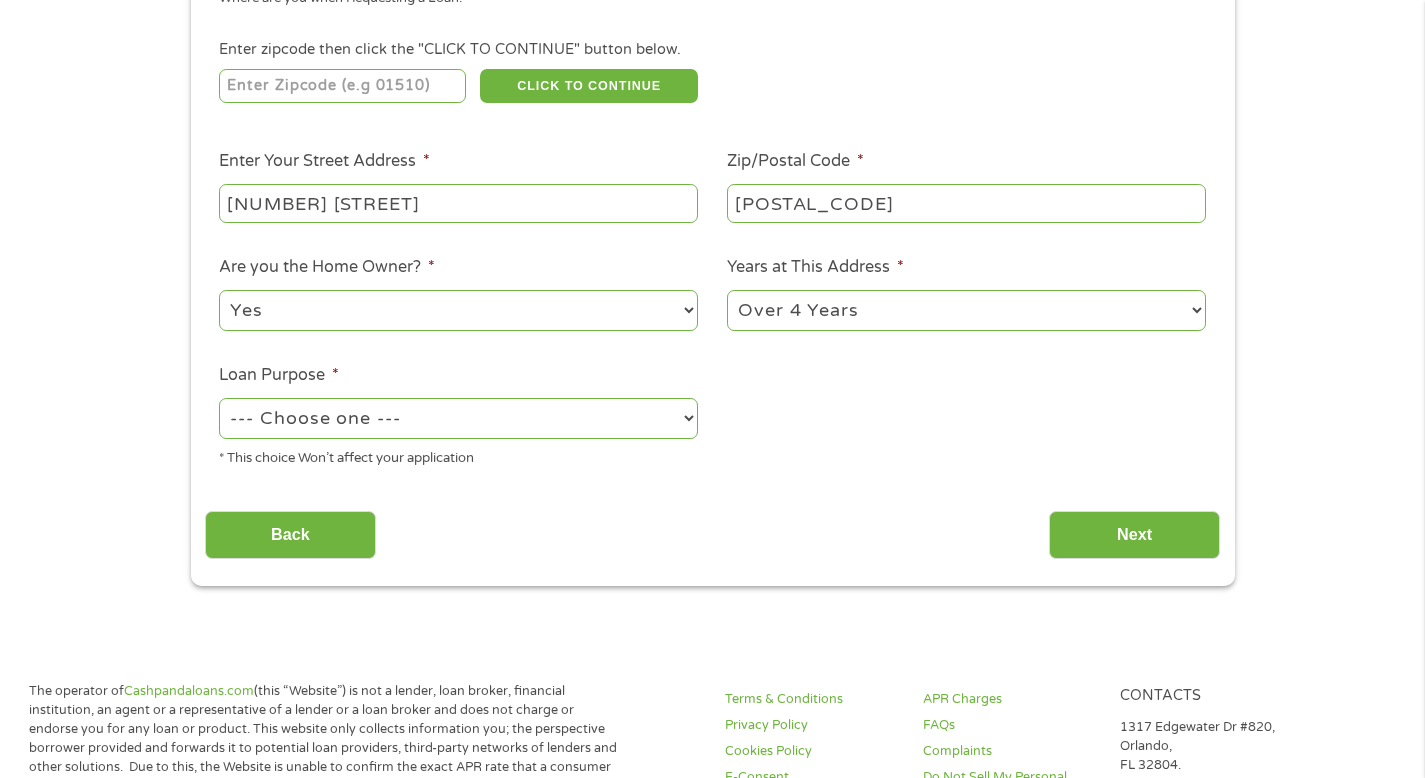 click on "--- Choose one --- Pay Bills Debt Consolidation Home Improvement Major Purchase Car Loan Short Term Cash Medical Expenses Other" at bounding box center [458, 418] 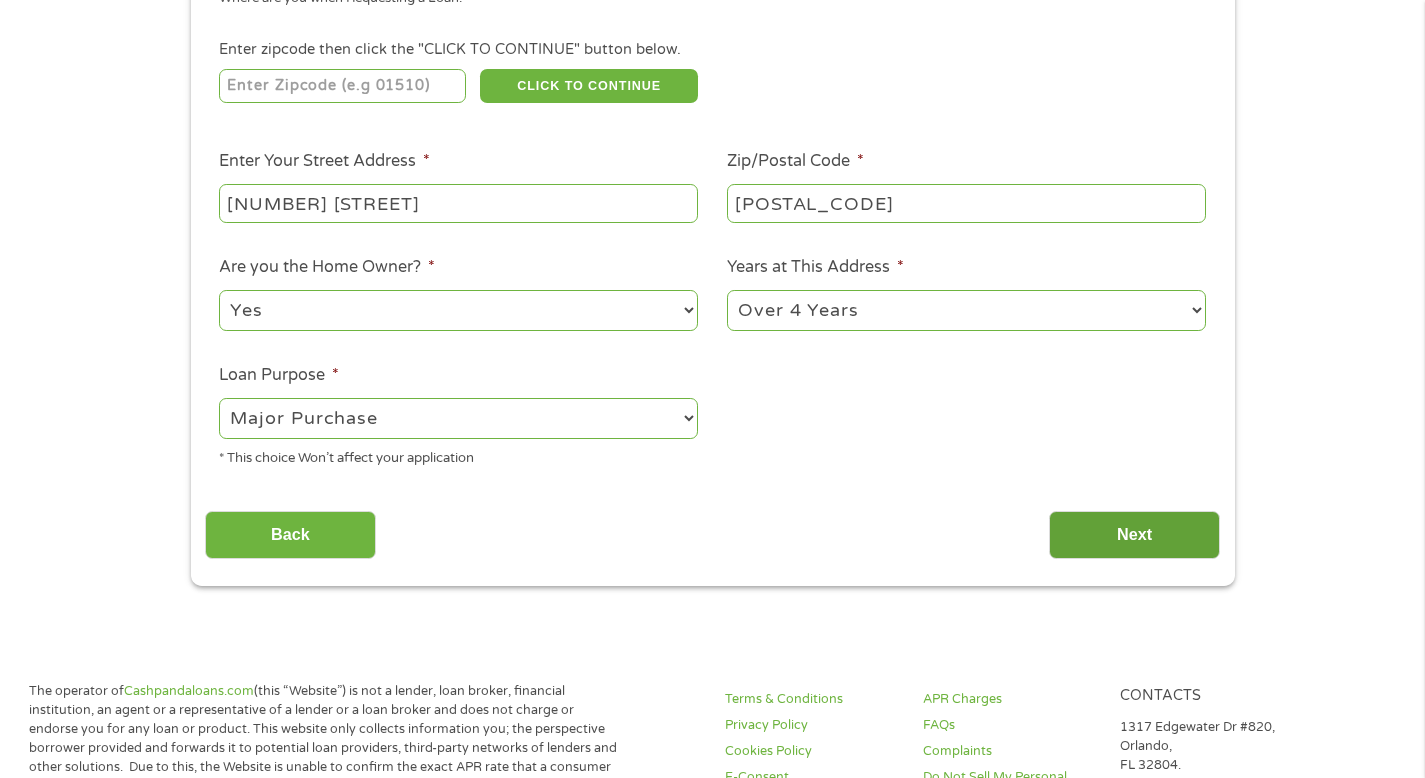click on "Next" at bounding box center (1134, 535) 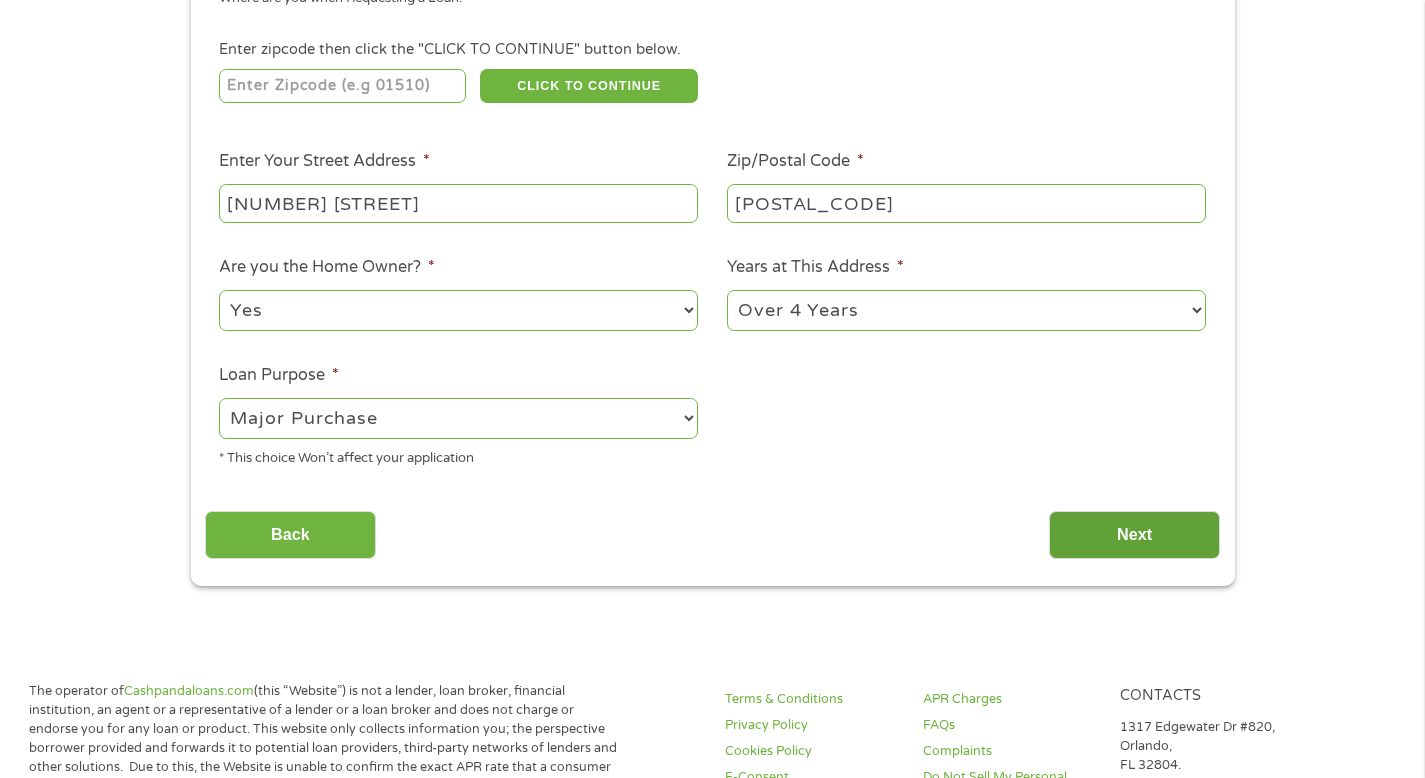 scroll, scrollTop: 0, scrollLeft: 0, axis: both 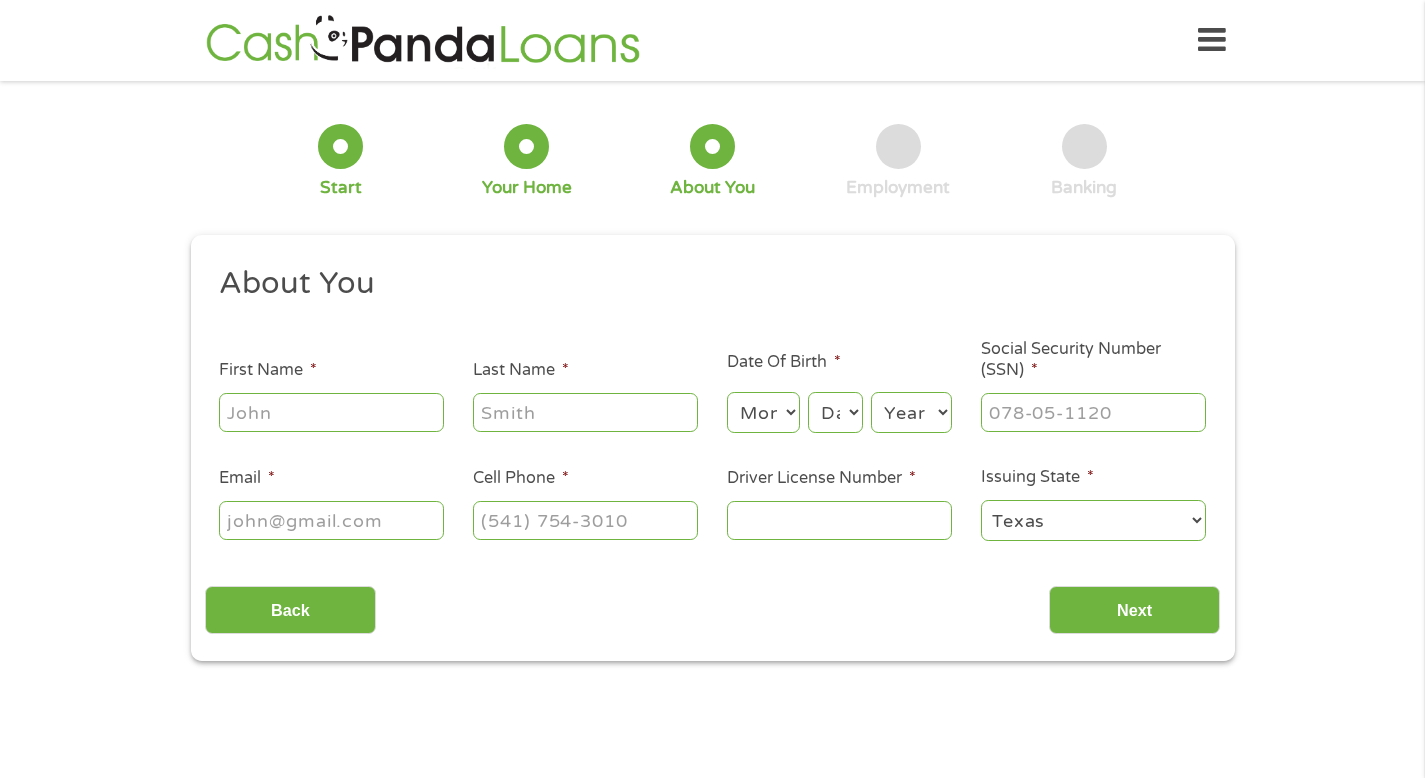click on "First Name *" at bounding box center (331, 412) 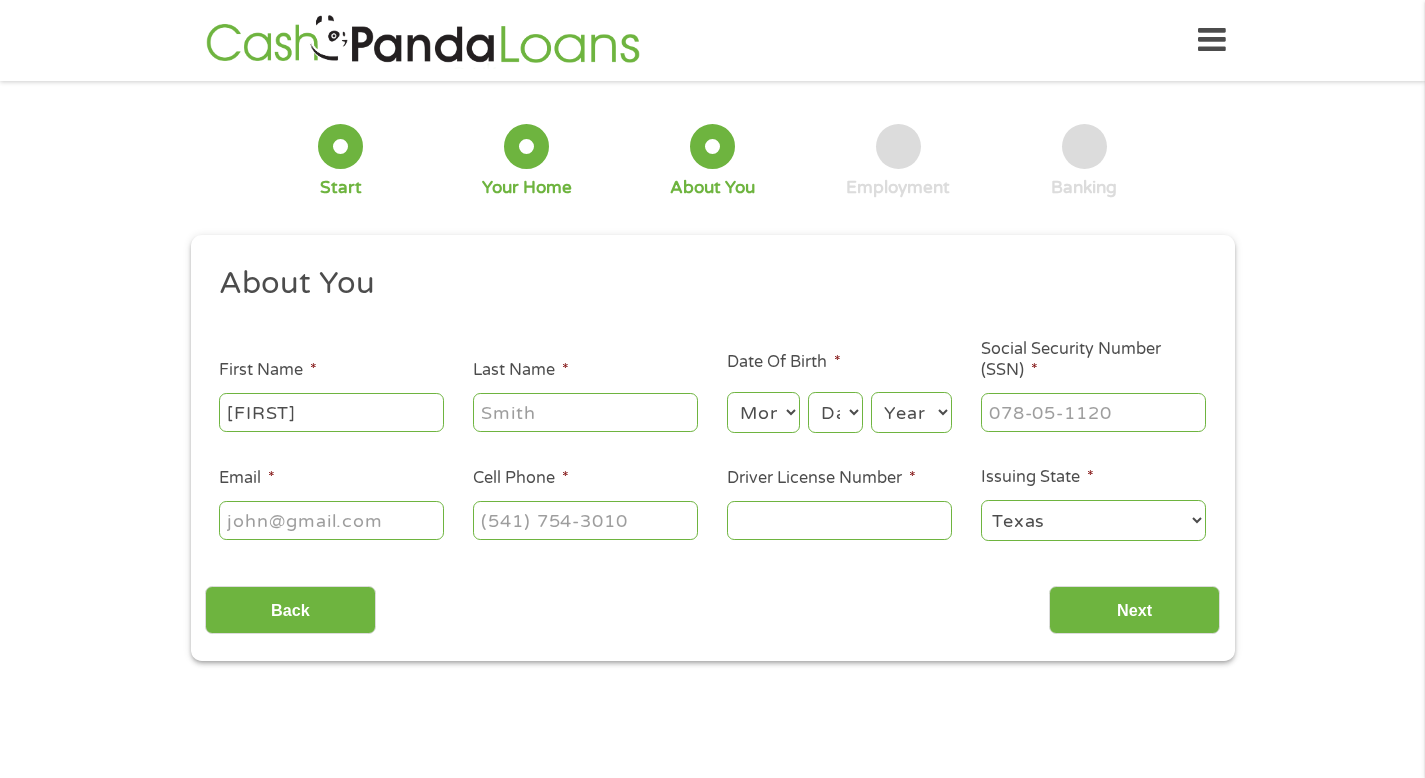 type on "[FIRST]" 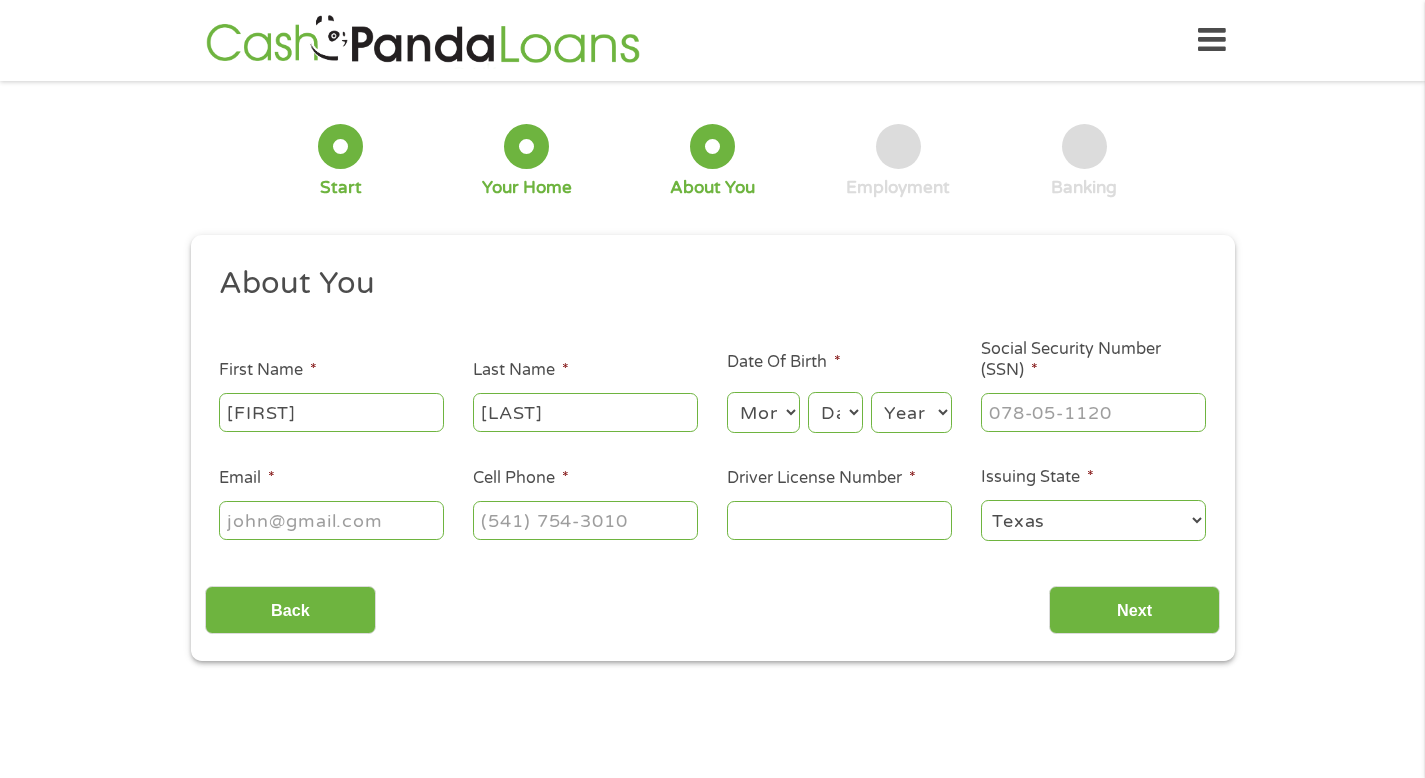 type on "[LAST]" 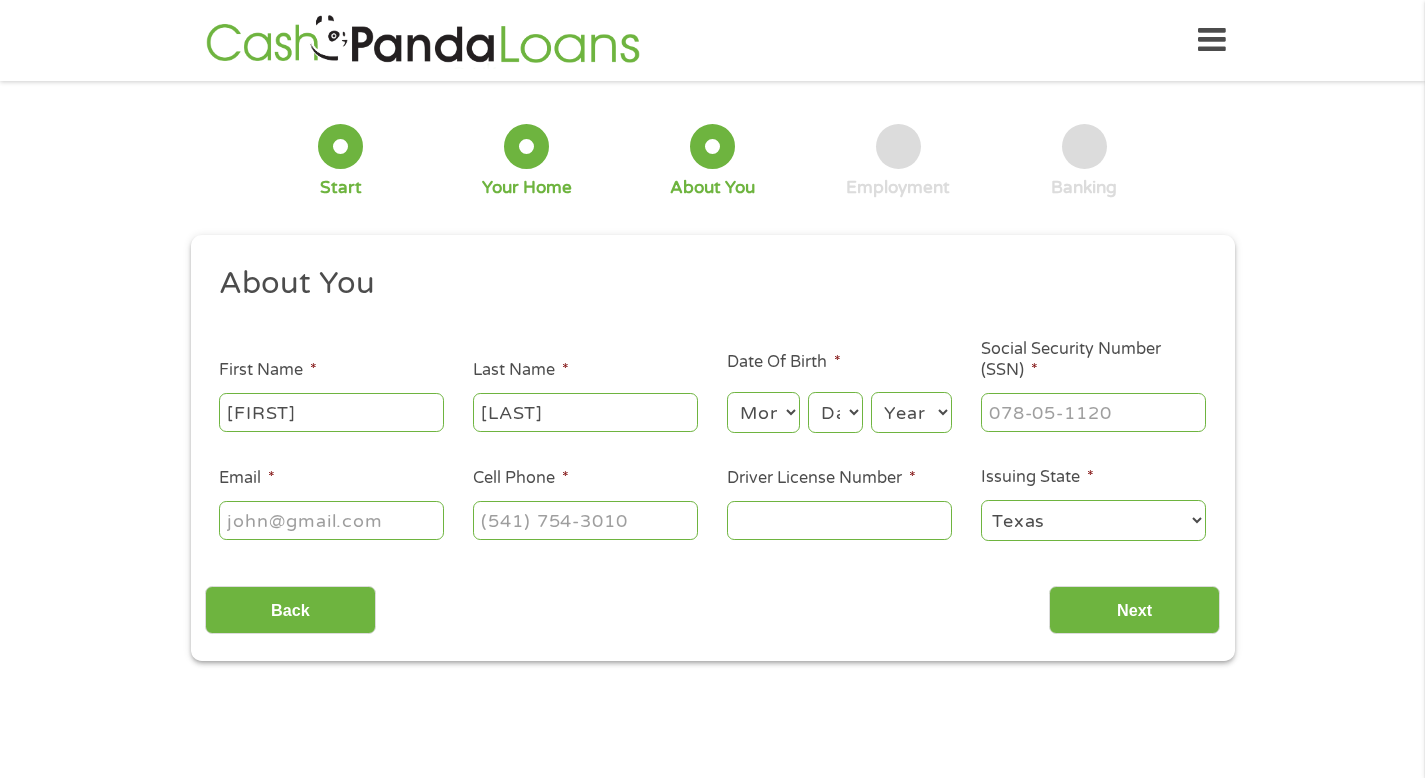 click on "Month 1 2 3 4 5 6 7 8 9 10 11 12" at bounding box center (763, 412) 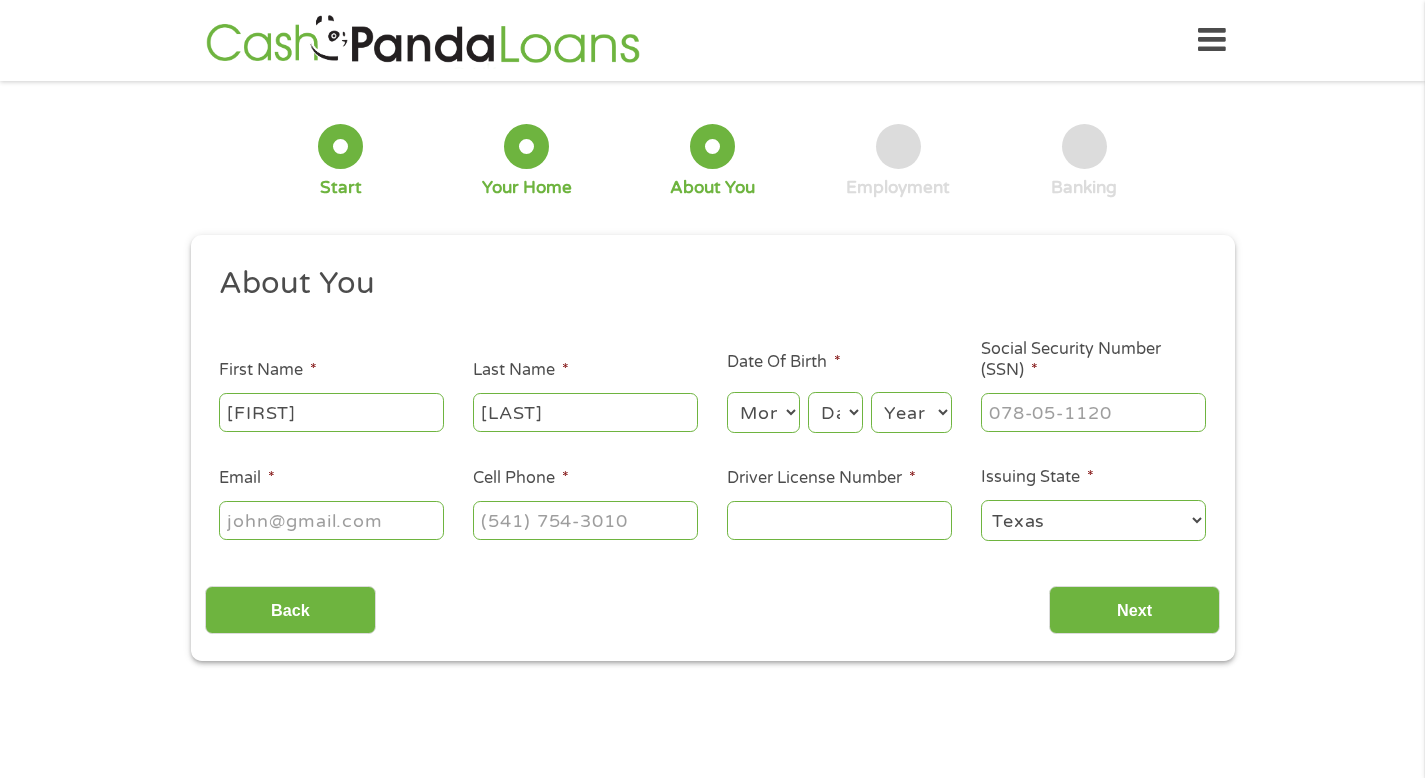 select on "3" 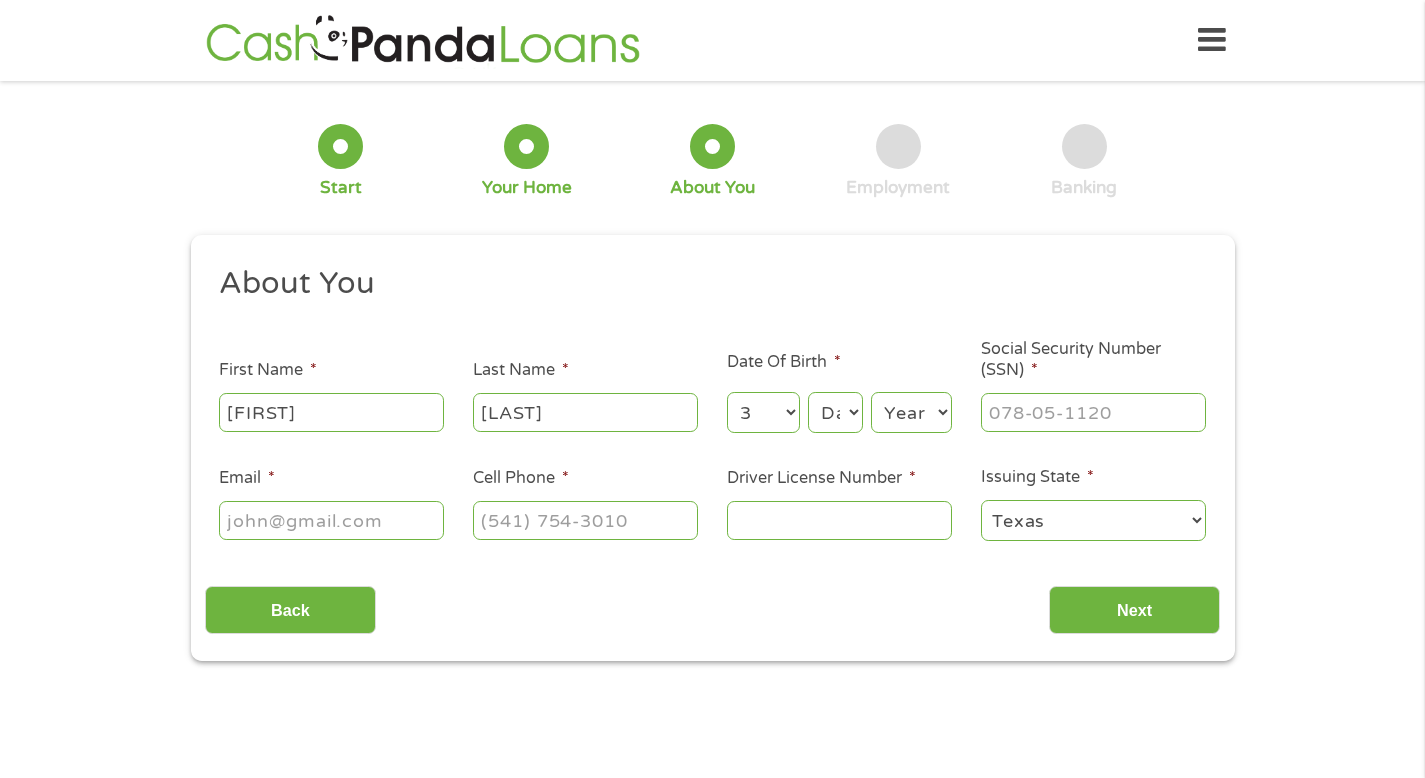click on "Day 1 2 3 4 5 6 7 8 9 10 11 12 13 14 15 16 17 18 19 20 21 22 23 24 25 26 27 28 29 30 31" at bounding box center [835, 412] 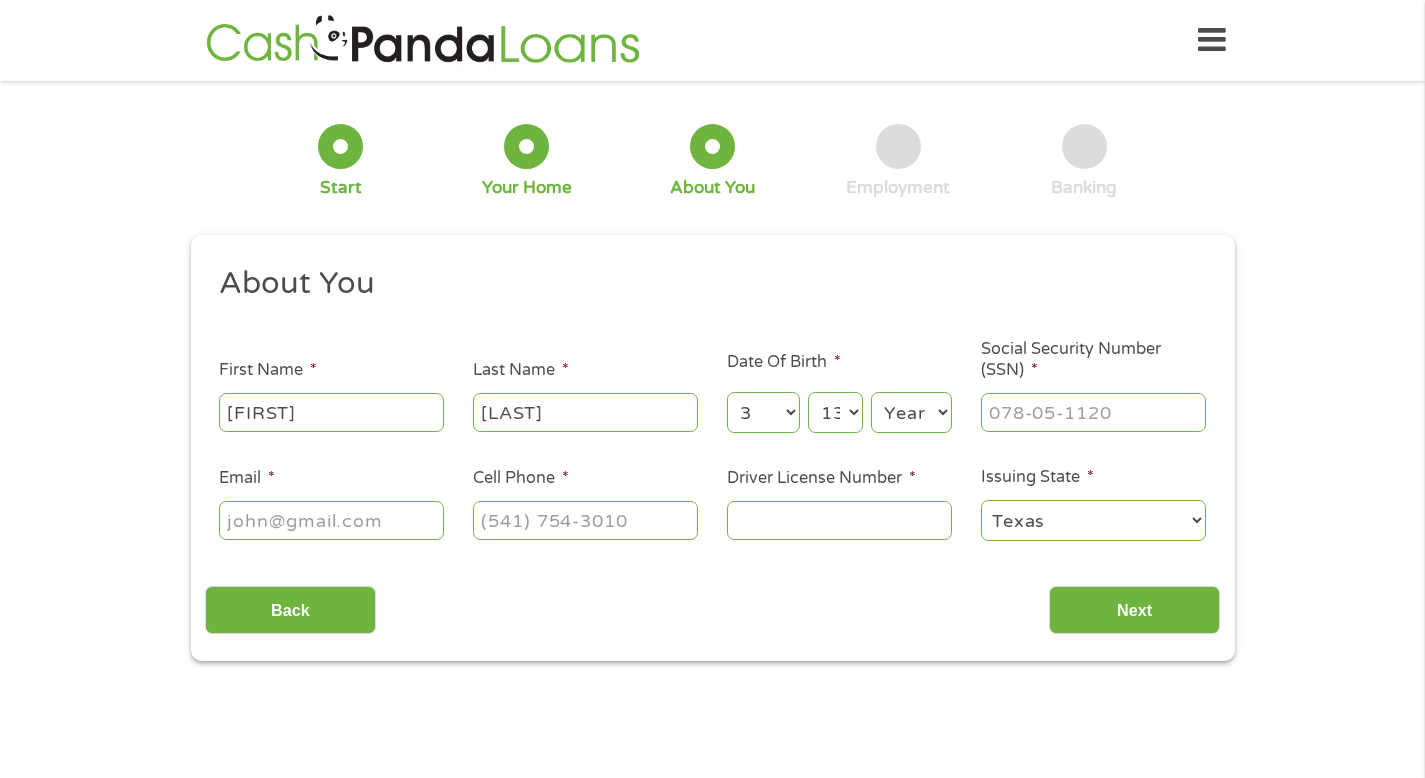 click on "Year 2007 2006 2005 2004 2003 2002 2001 2000 1999 1998 1997 1996 1995 1994 1993 1992 1991 1990 1989 1988 1987 1986 1985 1984 1983 1982 1981 1980 1979 1978 1977 1976 1975 1974 1973 1972 1971 1970 1969 1968 1967 1966 1965 1964 1963 1962 1961 1960 1959 1958 1957 1956 1955 1954 1953 1952 1951 1950 1949 1948 1947 1946 1945 1944 1943 1942 1941 1940 1939 1938 1937 1936 1935 1934 1933 1932 1931 1930 1929 1928 1927 1926 1925 1924 1923 1922 1921 1920" at bounding box center (911, 412) 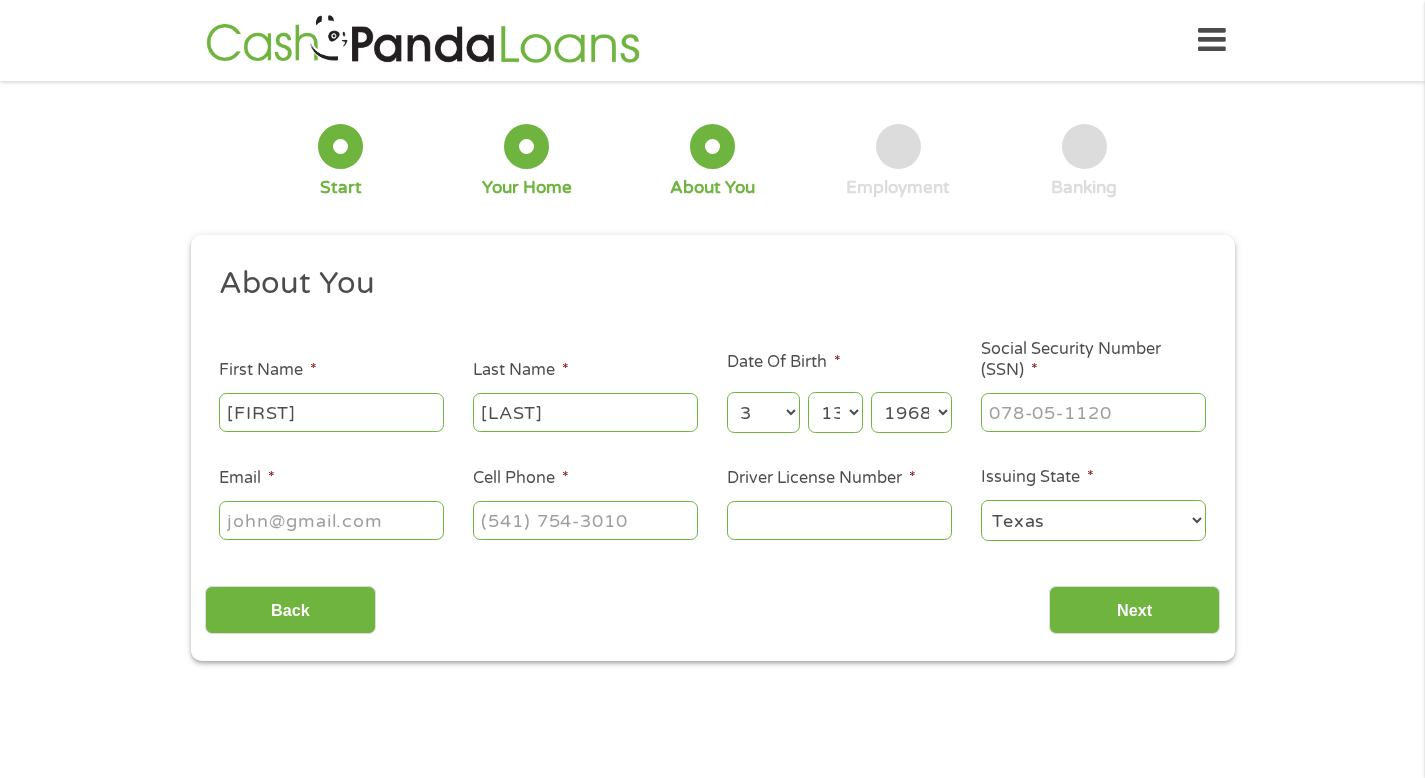 click on "Social Security Number (SSN) *" at bounding box center (1093, 412) 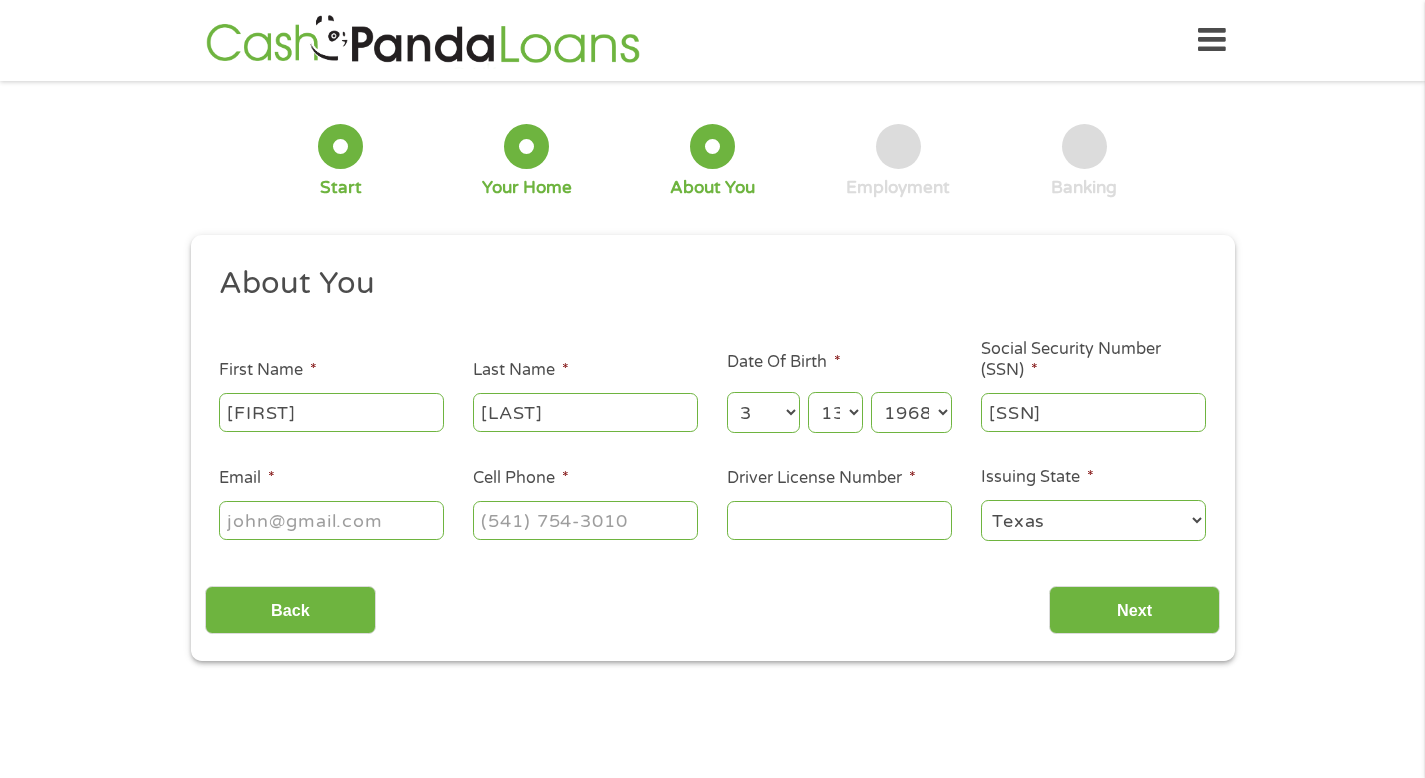 type on "[SSN]" 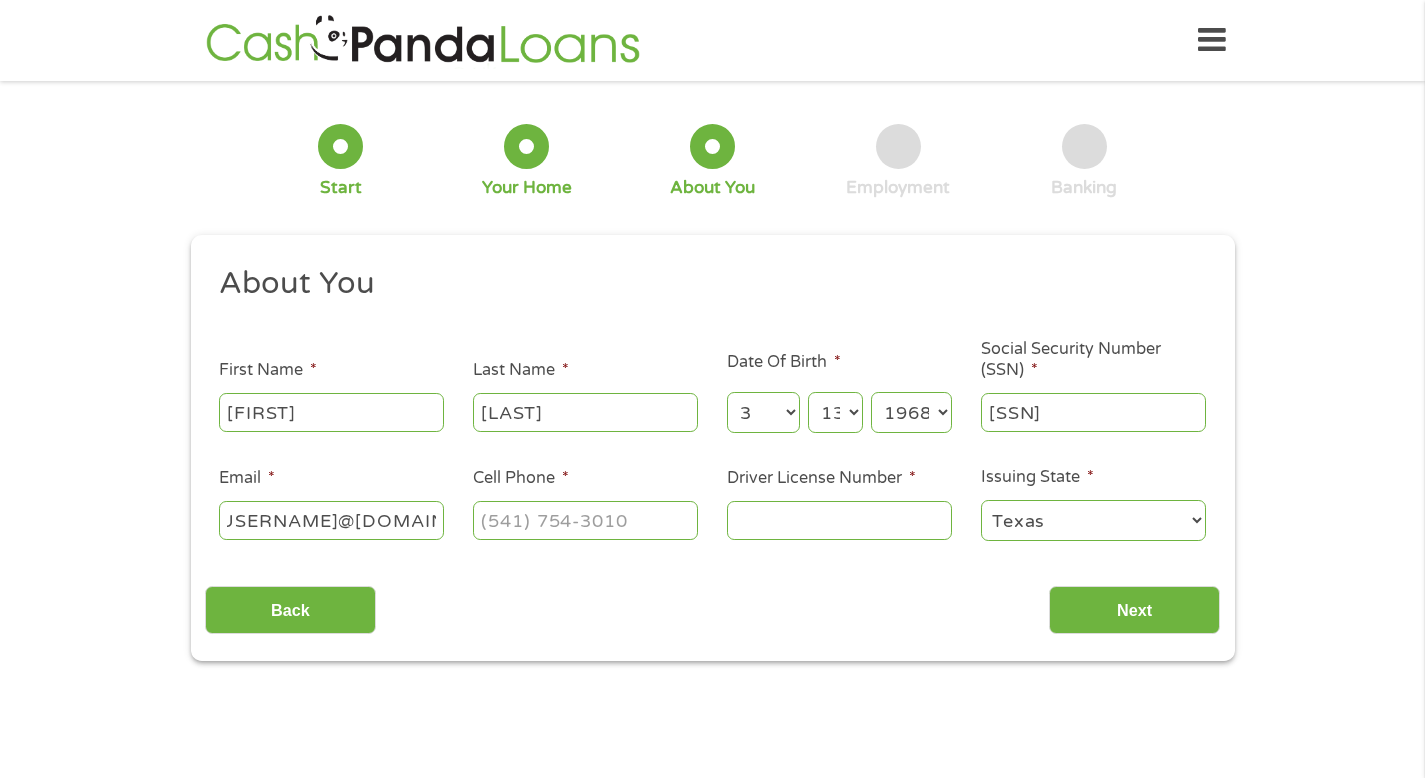 scroll, scrollTop: 0, scrollLeft: 47, axis: horizontal 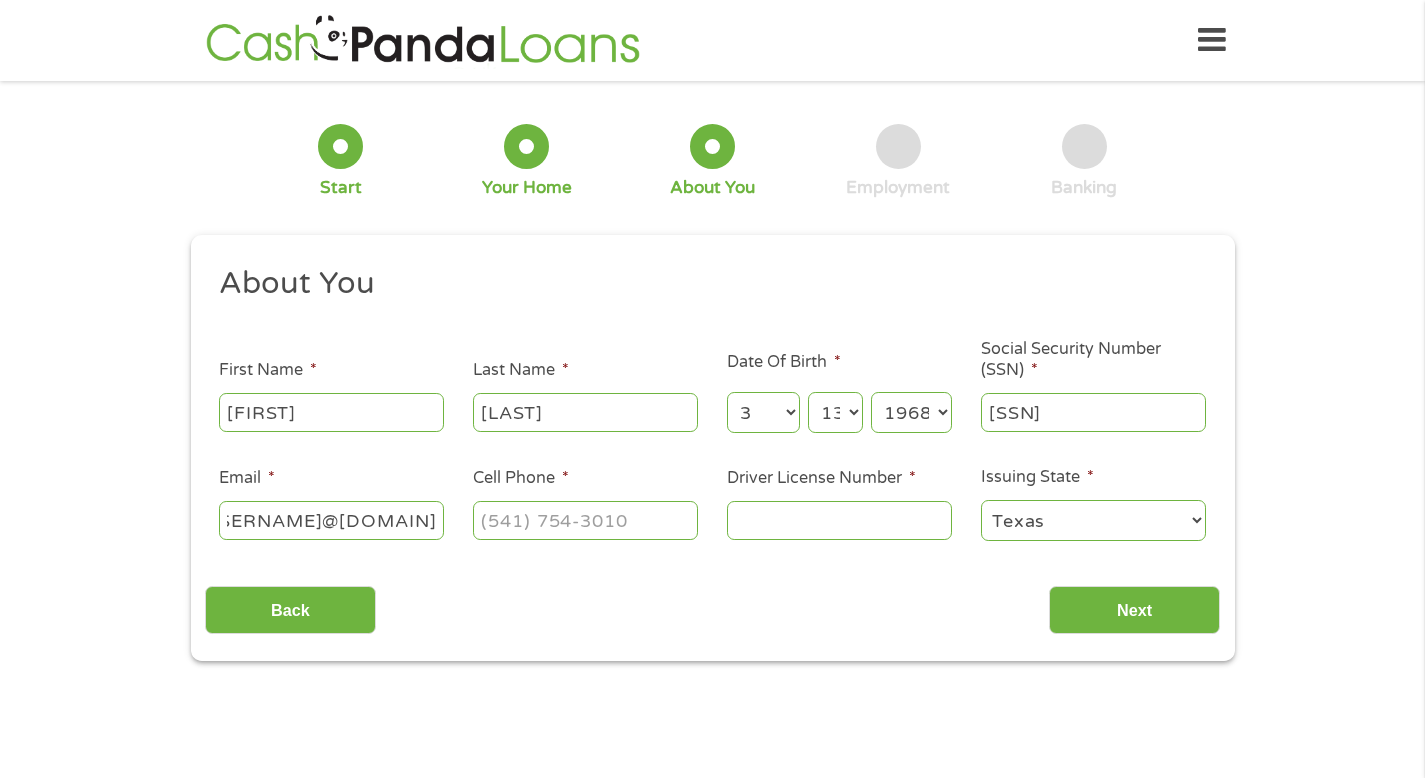 type on "[USERNAME]@[DOMAIN]" 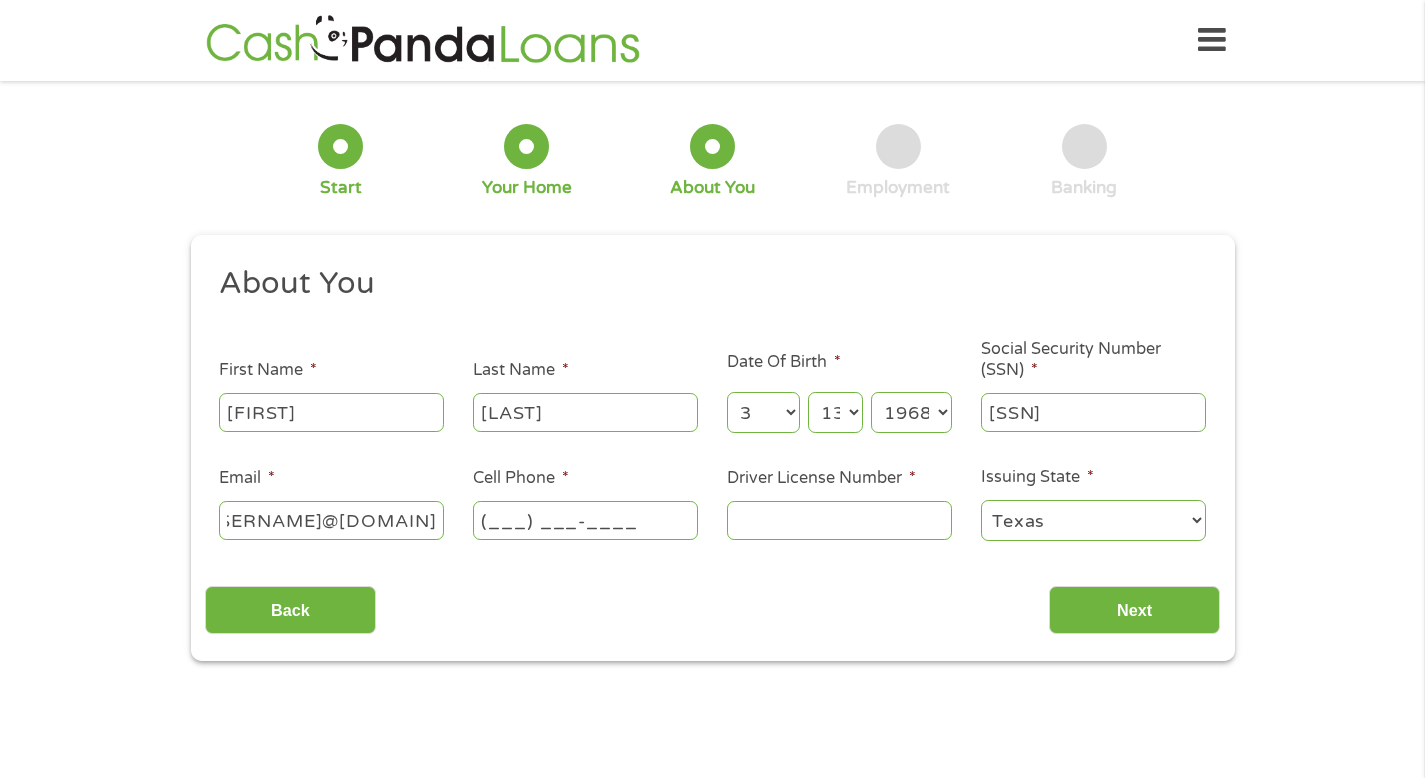 scroll, scrollTop: 0, scrollLeft: 0, axis: both 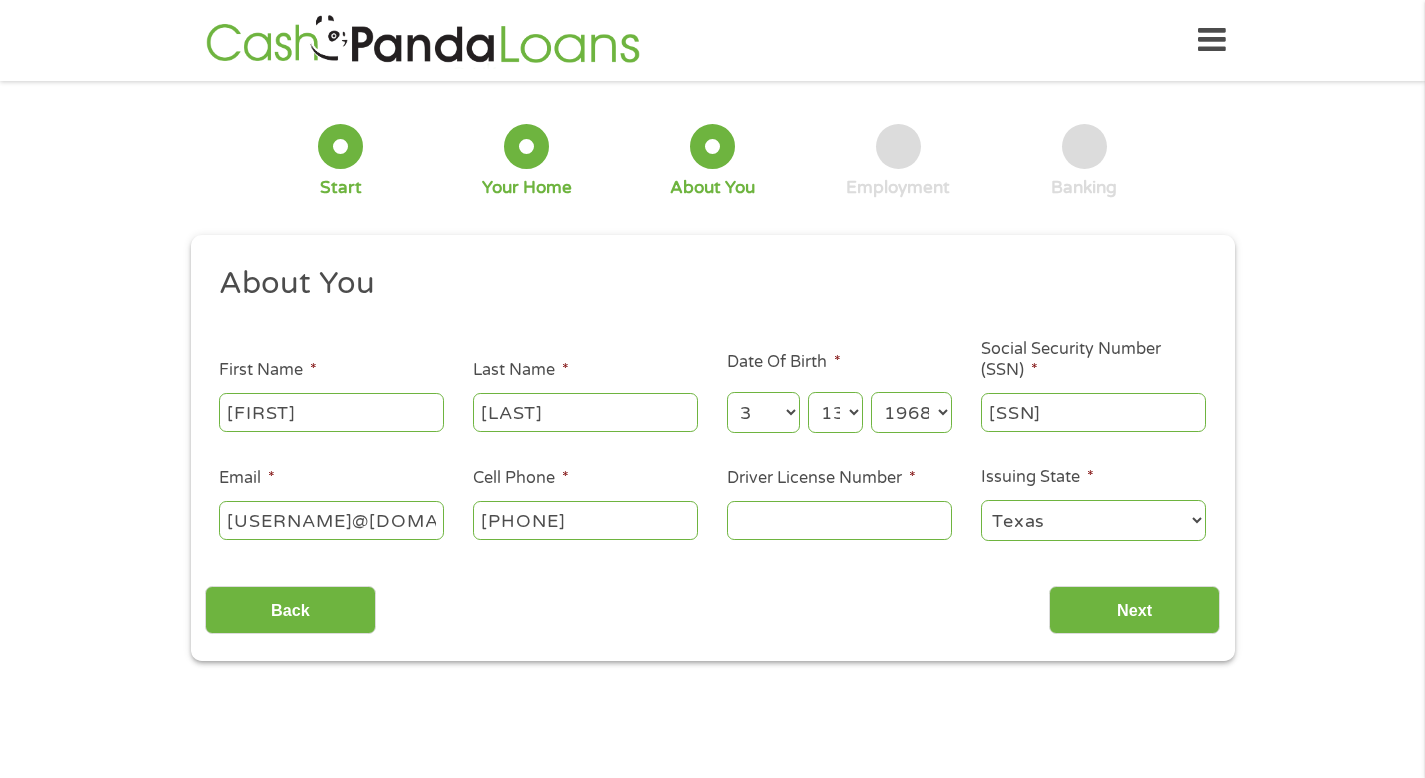 type on "[PHONE]" 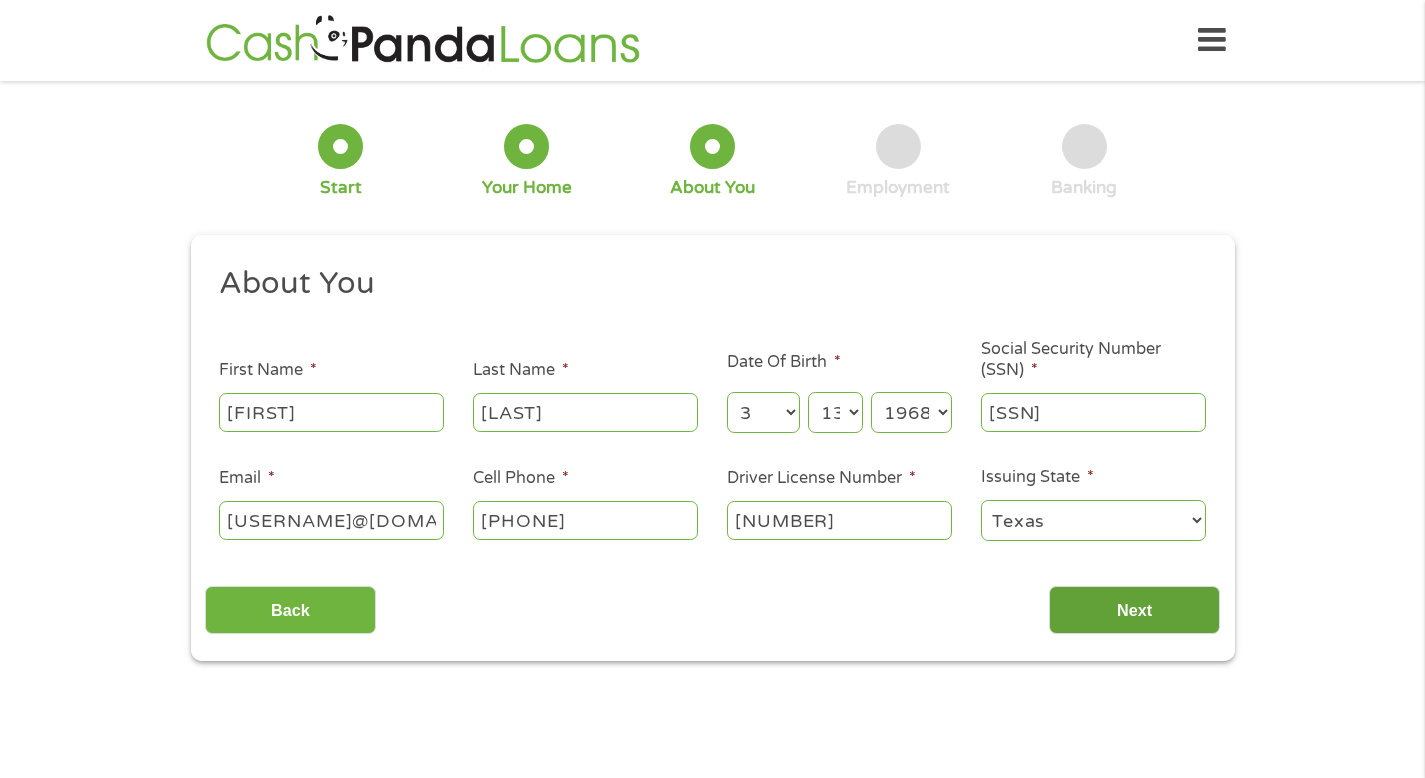 type on "[NUMBER]" 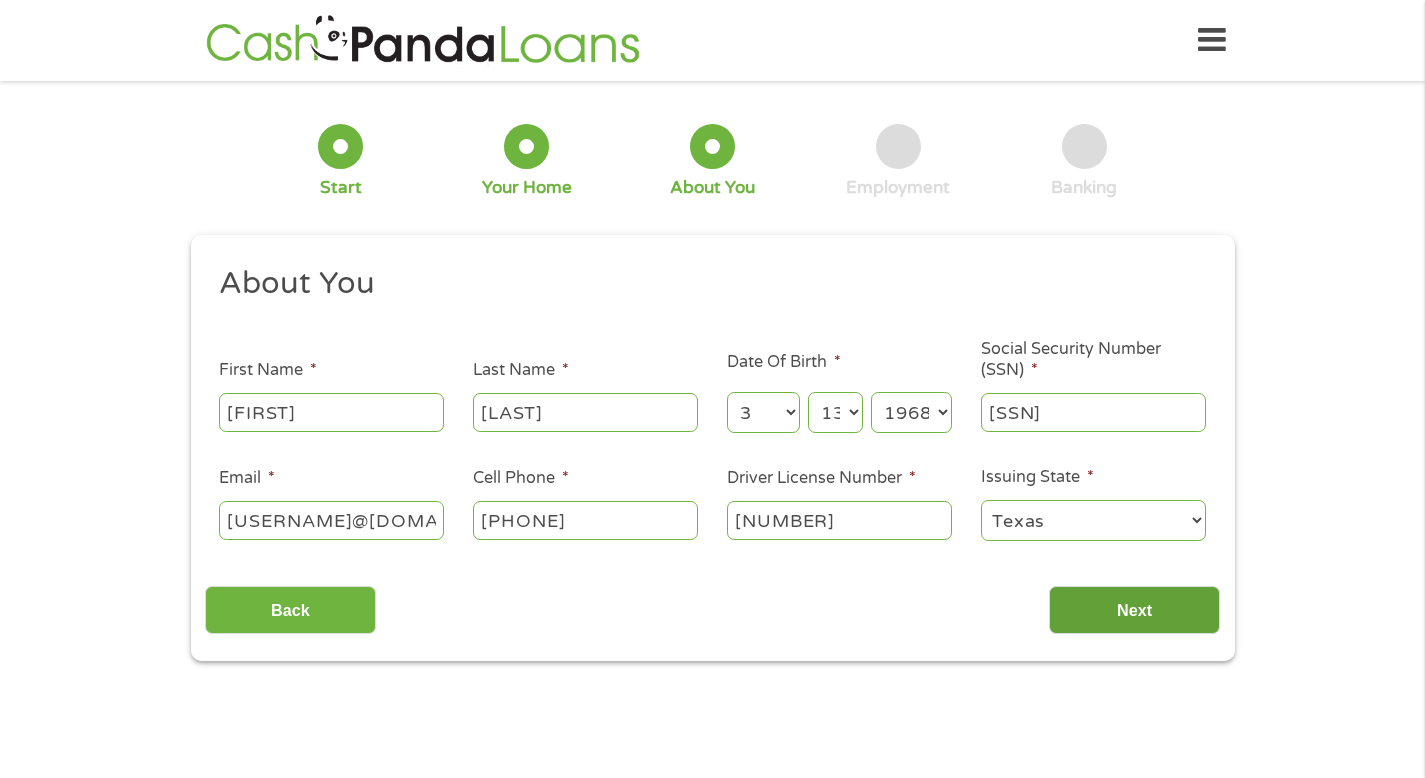 click on "Next" at bounding box center (1134, 610) 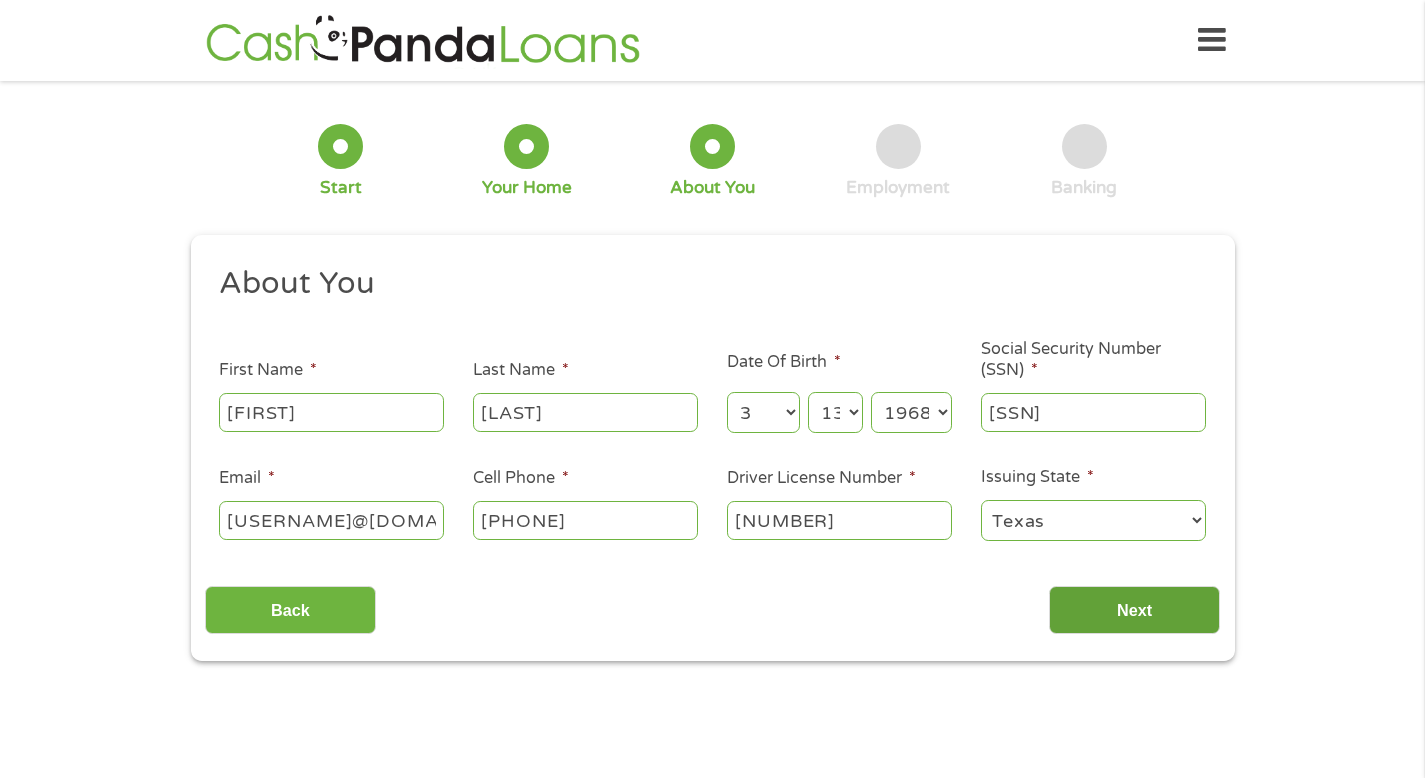 scroll, scrollTop: 0, scrollLeft: 0, axis: both 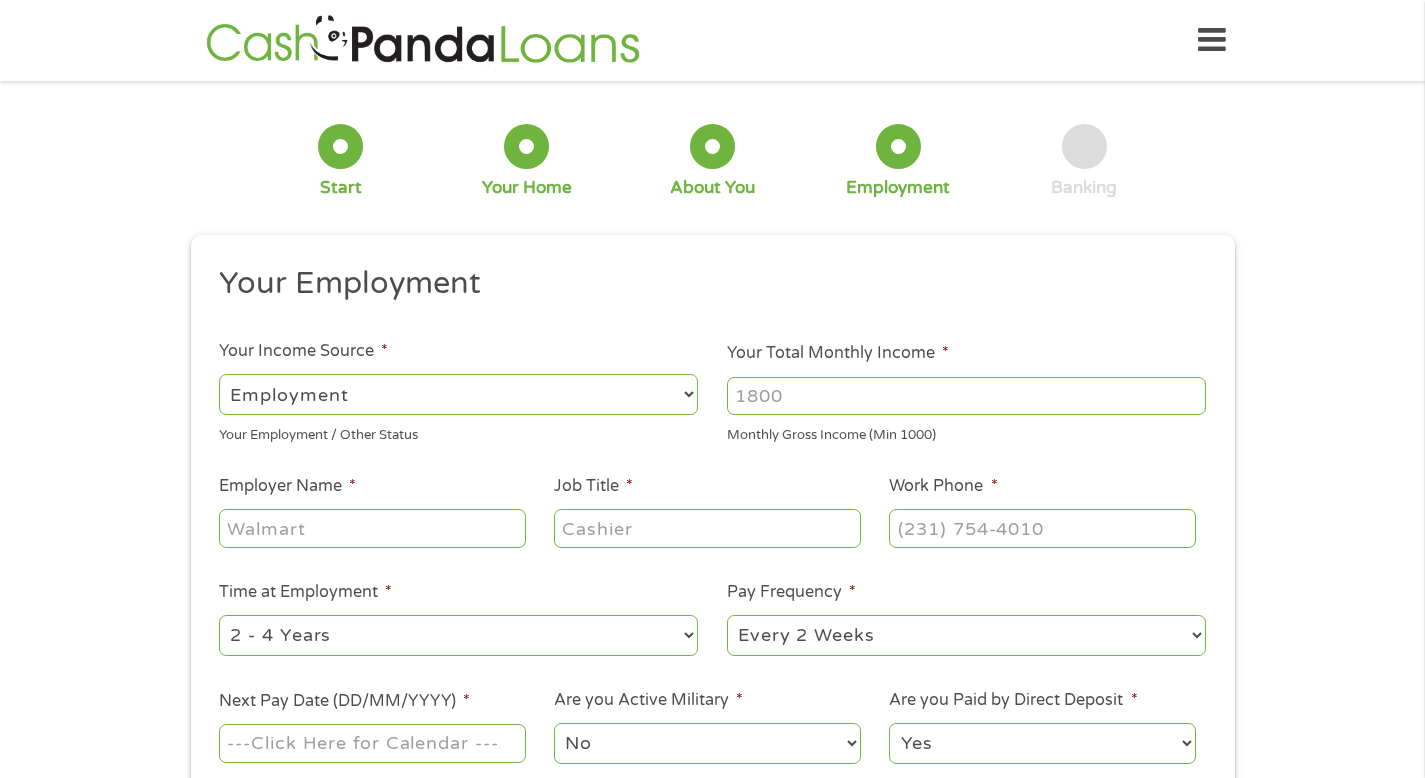 click on "--- Choose one --- Employment Self Employed Benefits" at bounding box center [458, 394] 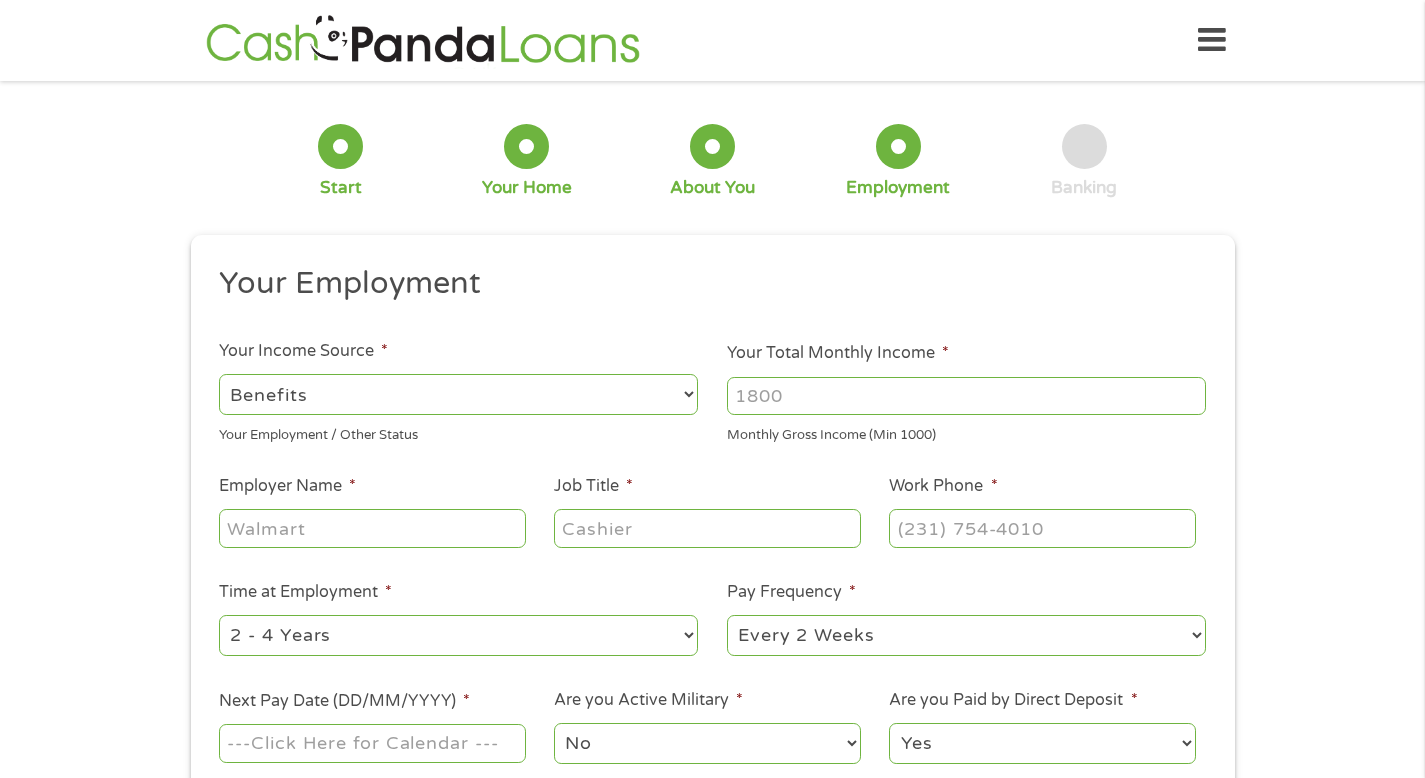 type on "Other" 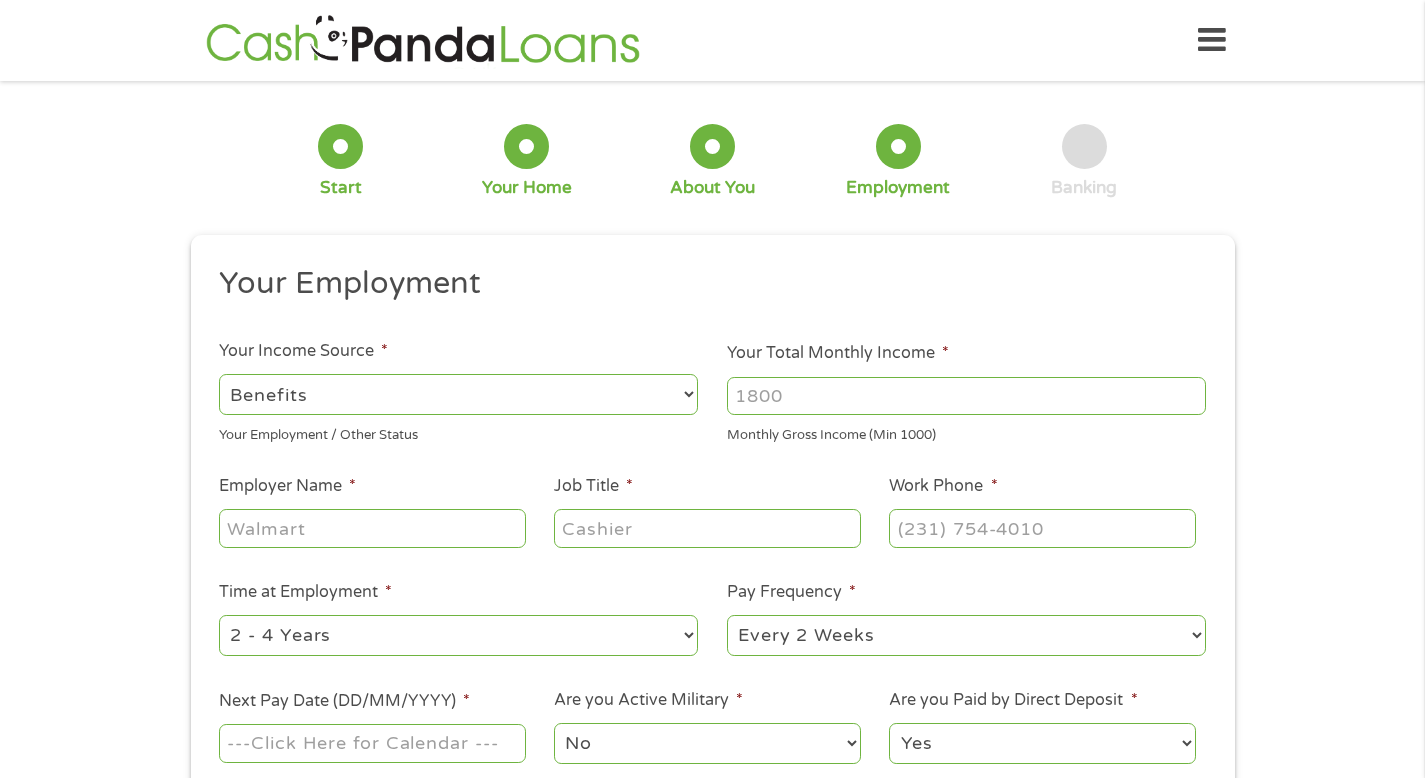 type on "[PHONE]" 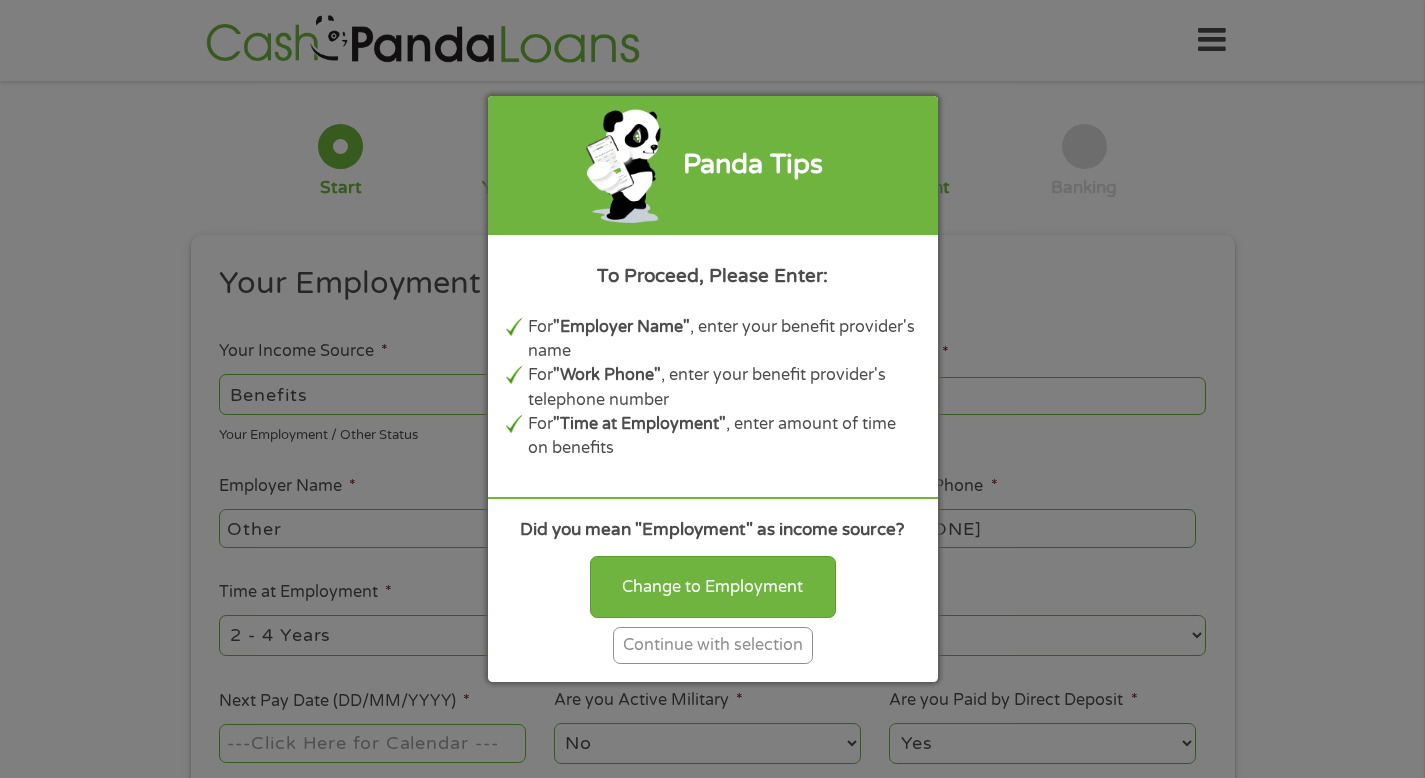 click on "Continue with selection" at bounding box center (713, 645) 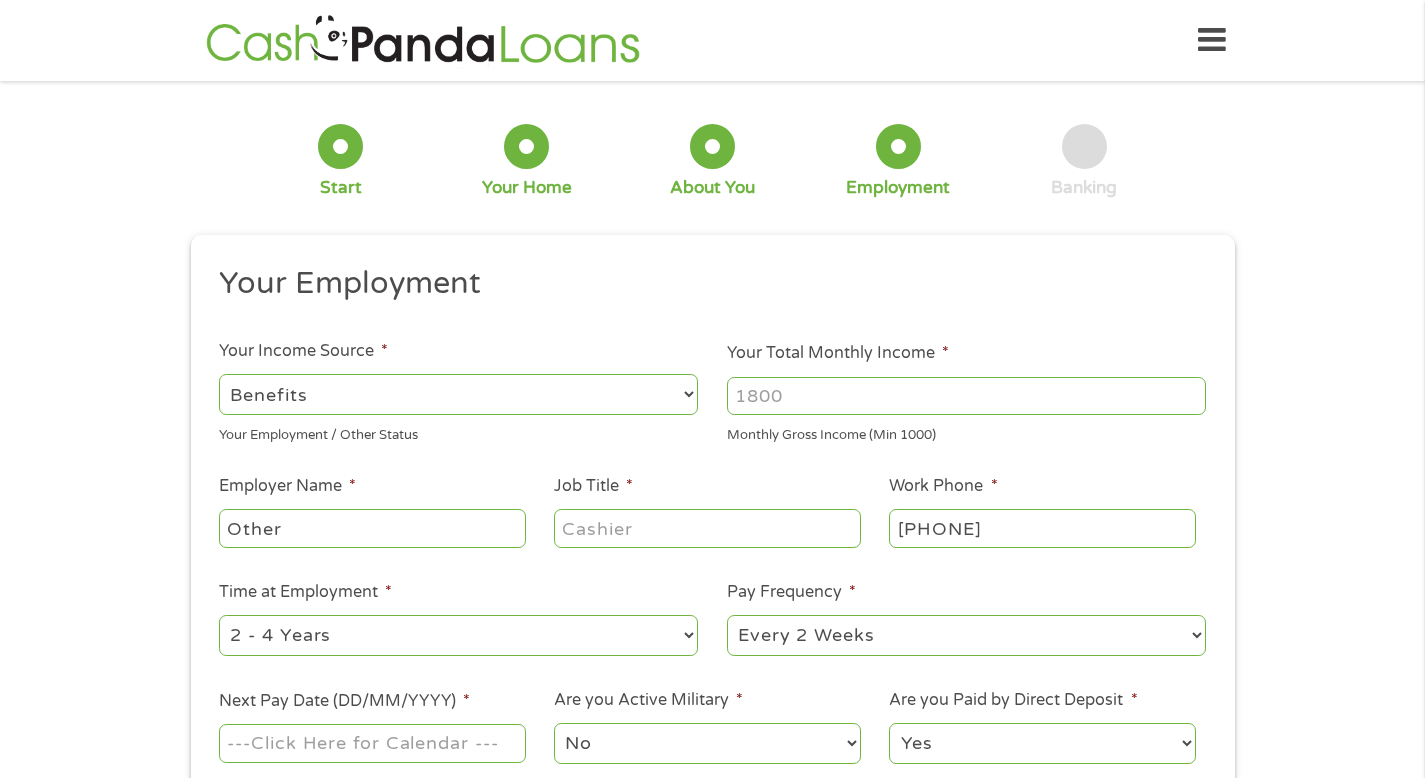 click on "Your Total Monthly Income *" at bounding box center [966, 396] 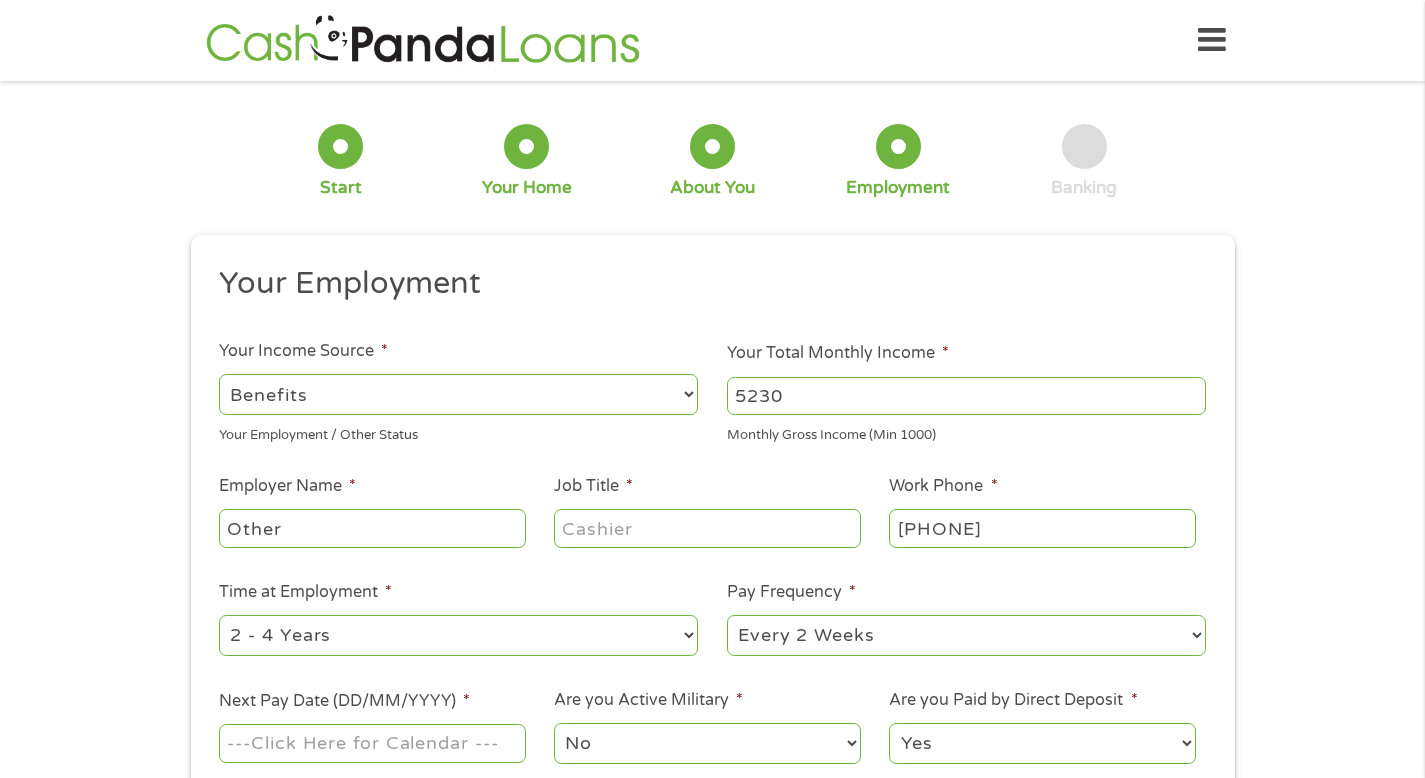 type on "5230" 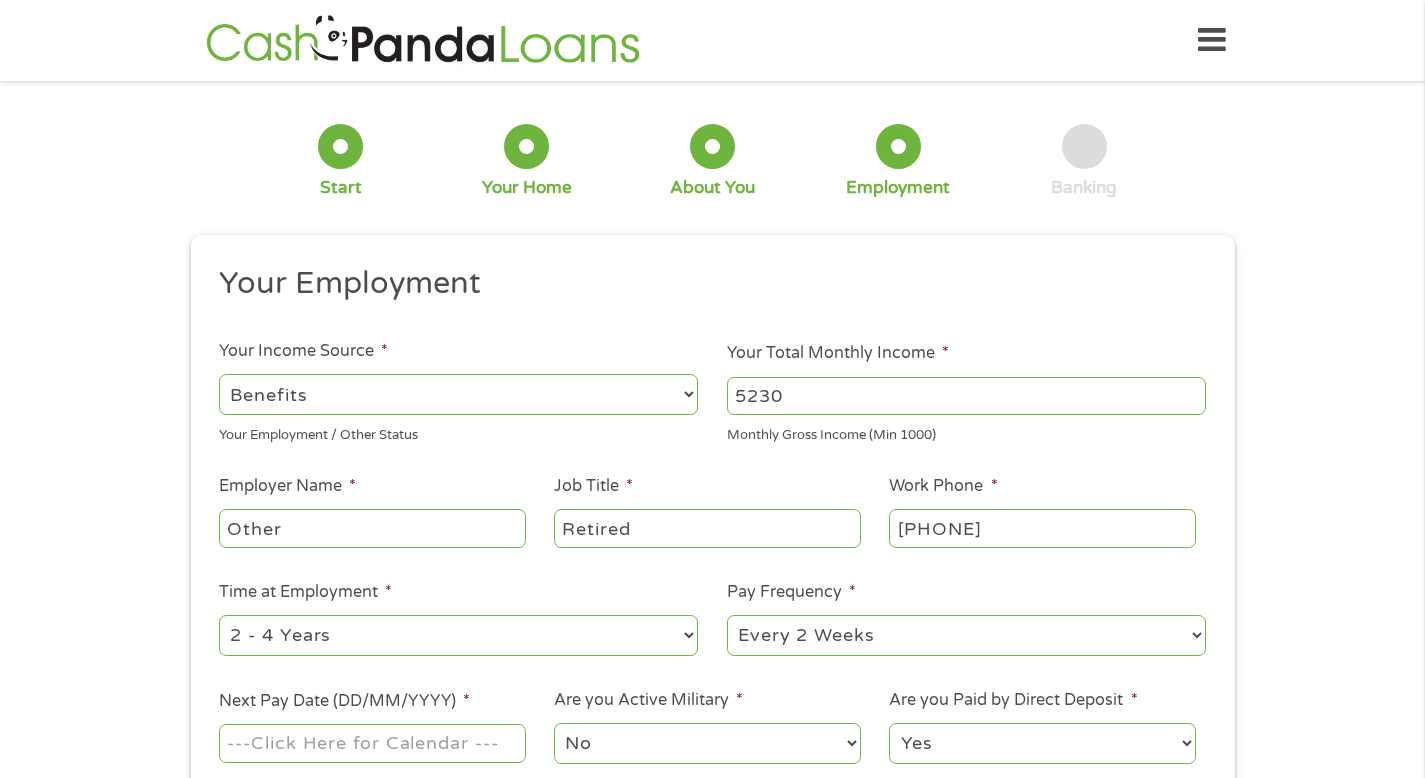 type on "Retired" 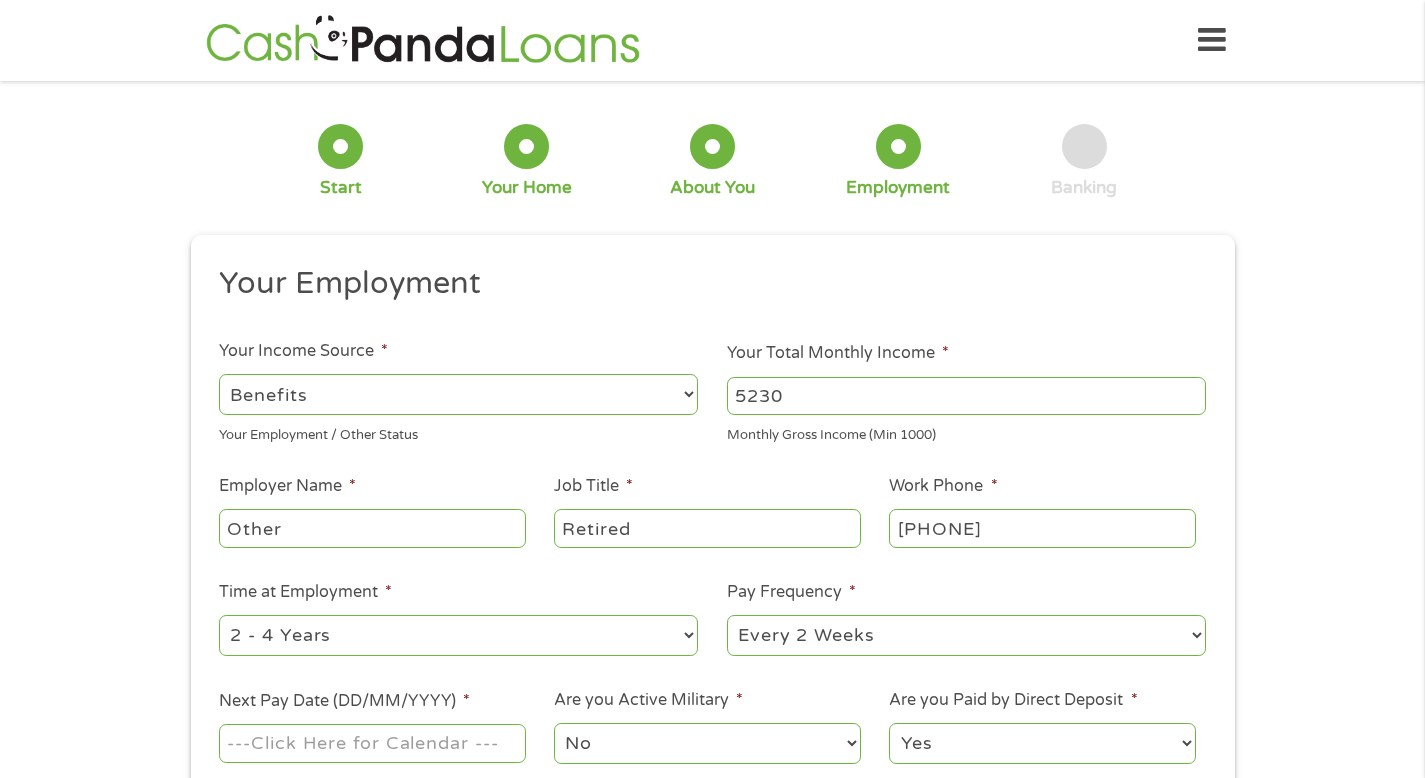 click on "--- Choose one --- 1 Year or less 1 - 2 Years 2 - 4 Years Over 4 Years" at bounding box center [458, 635] 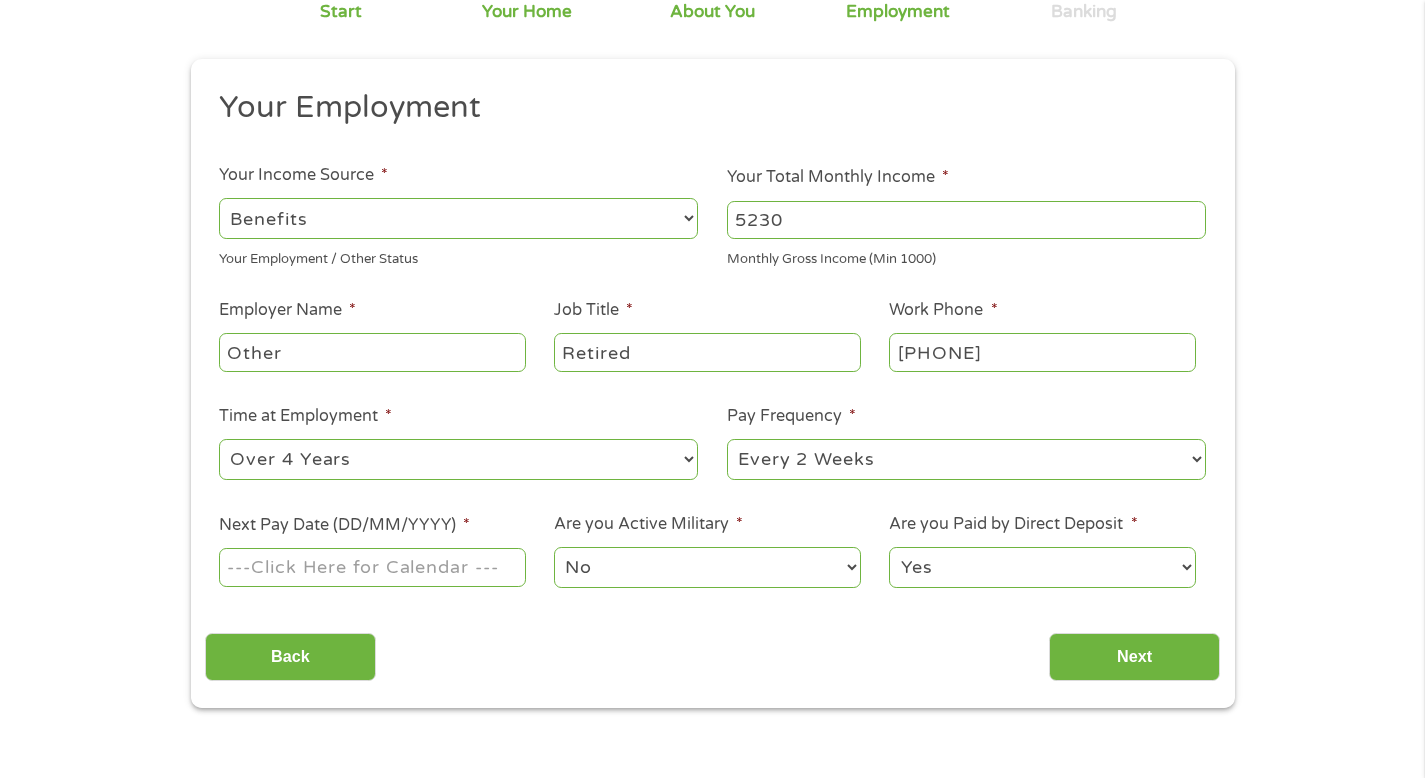 scroll, scrollTop: 179, scrollLeft: 0, axis: vertical 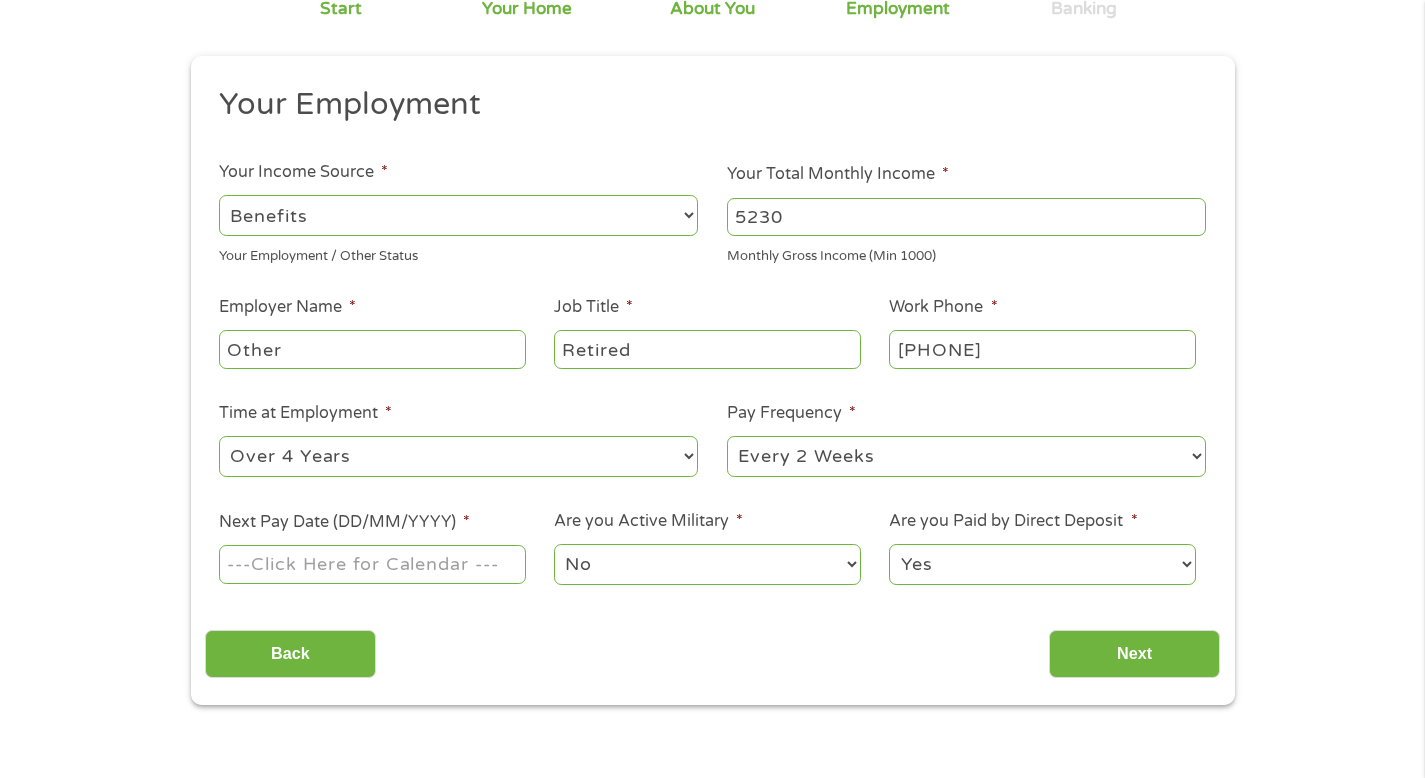 click on "--- Choose one --- Every 2 Weeks Every Week Monthly Semi-Monthly" at bounding box center [966, 456] 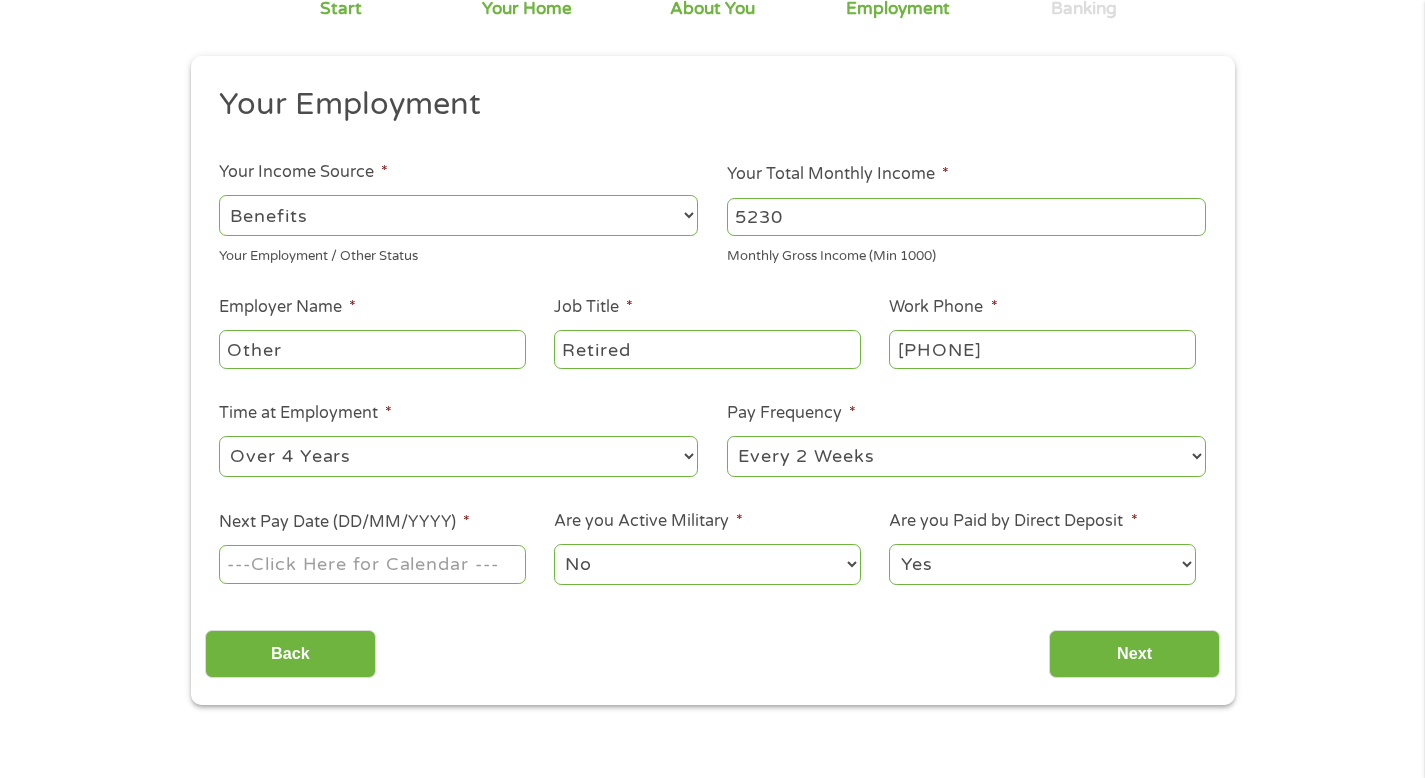 select on "monthly" 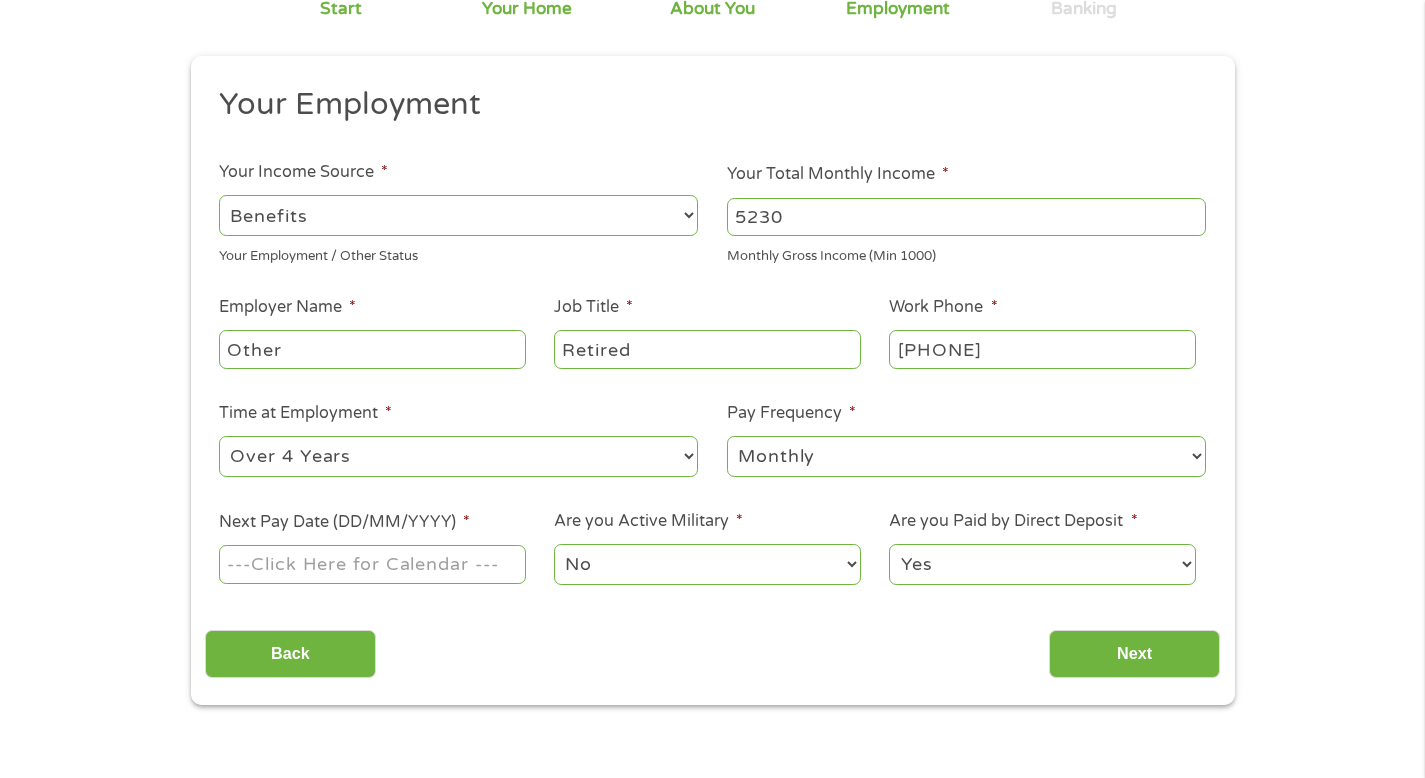 click on "Next Pay Date (DD/MM/YYYY) *" at bounding box center [372, 564] 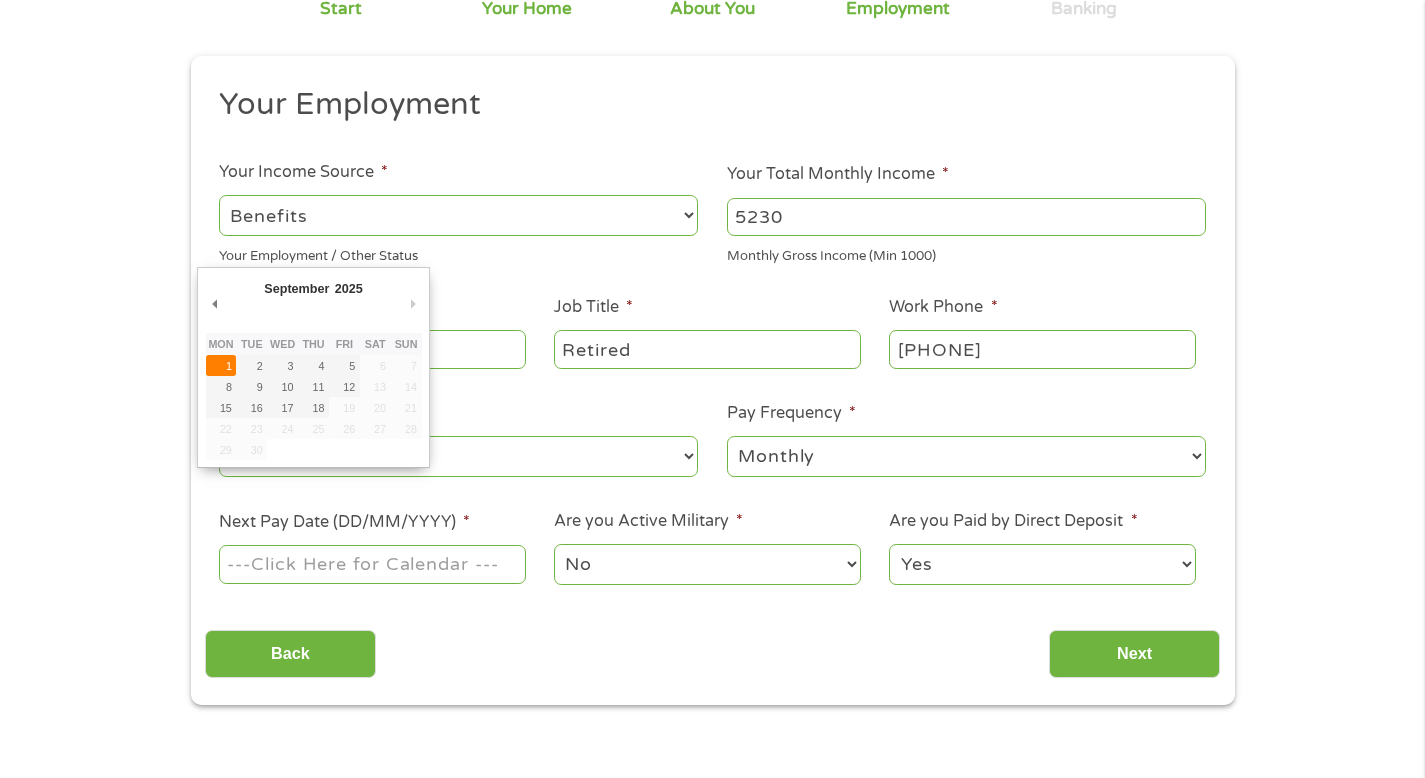 type on "[DATE]" 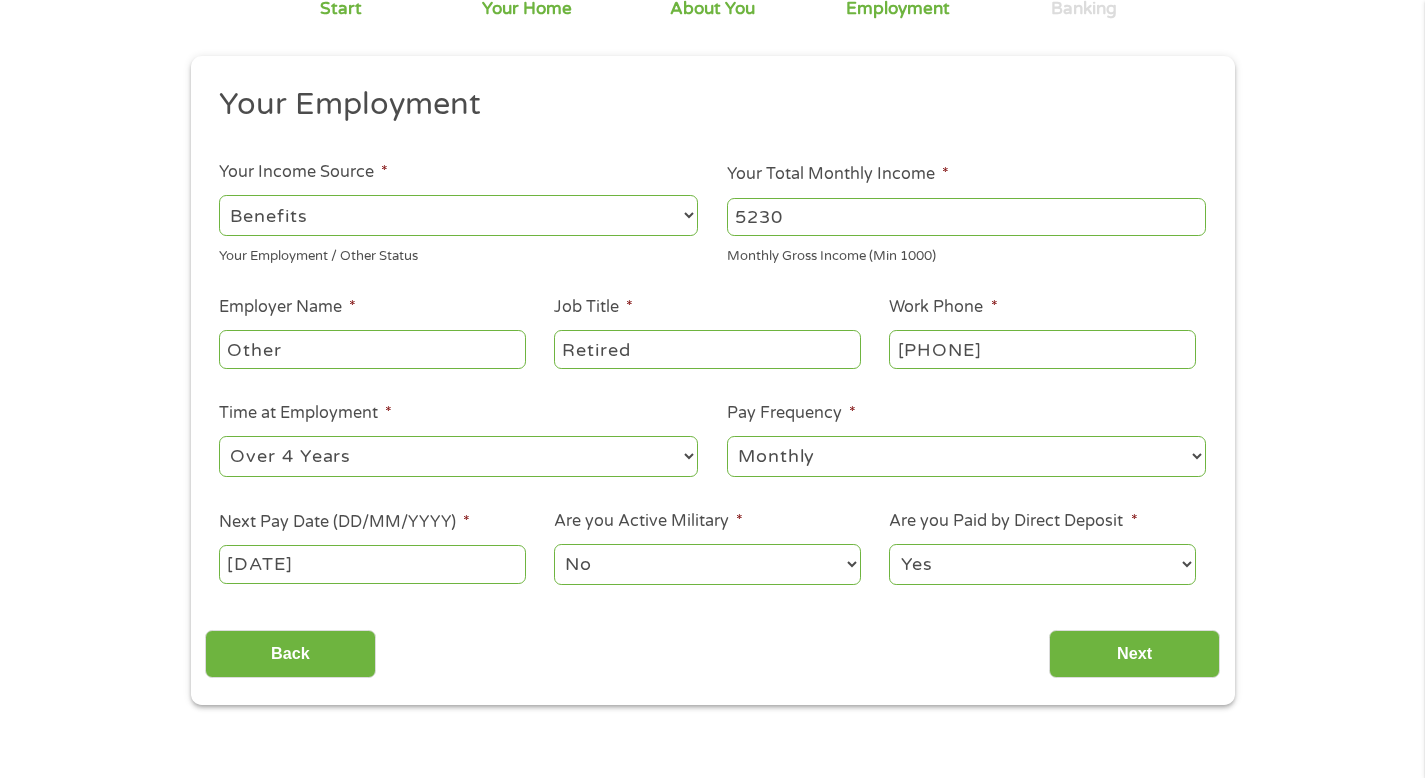 click on "No Yes" at bounding box center [707, 564] 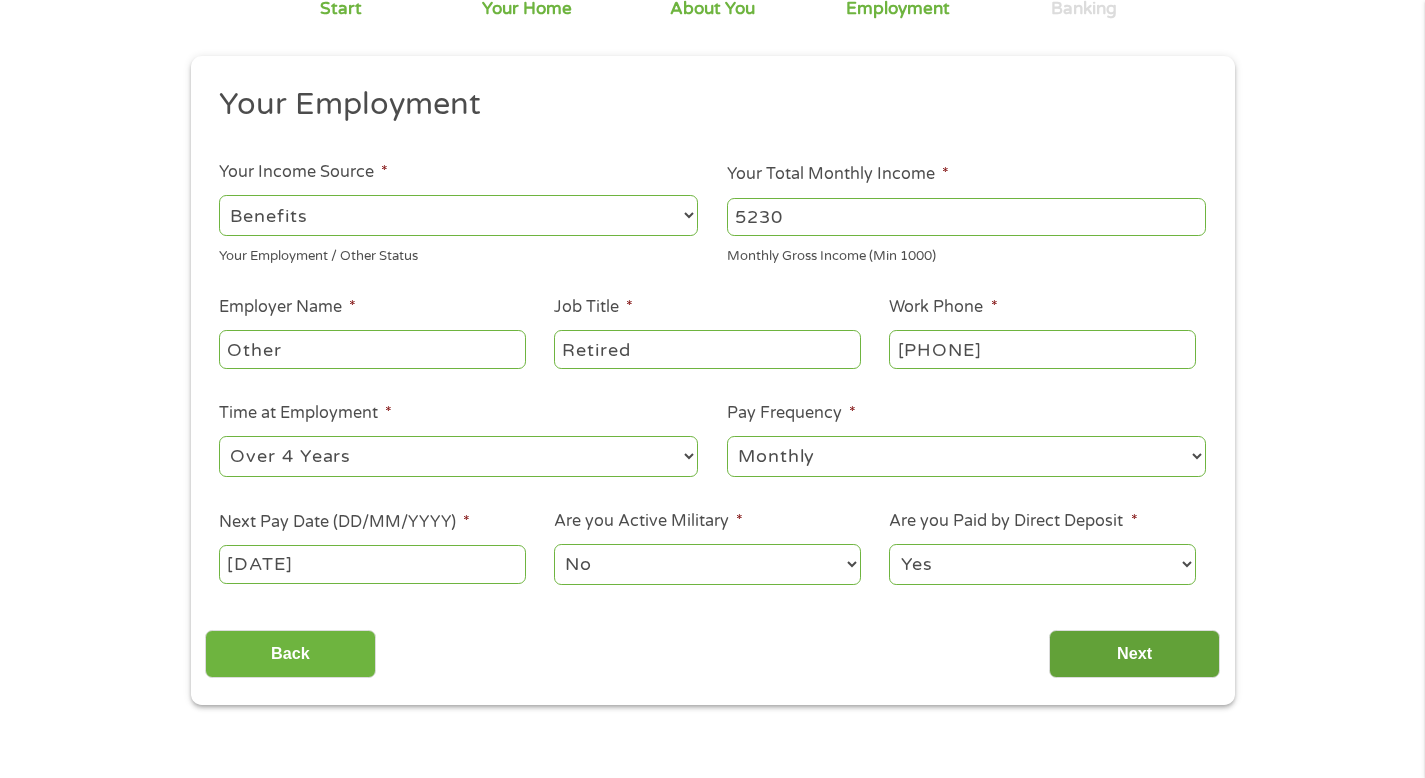 click on "Next" at bounding box center (1134, 654) 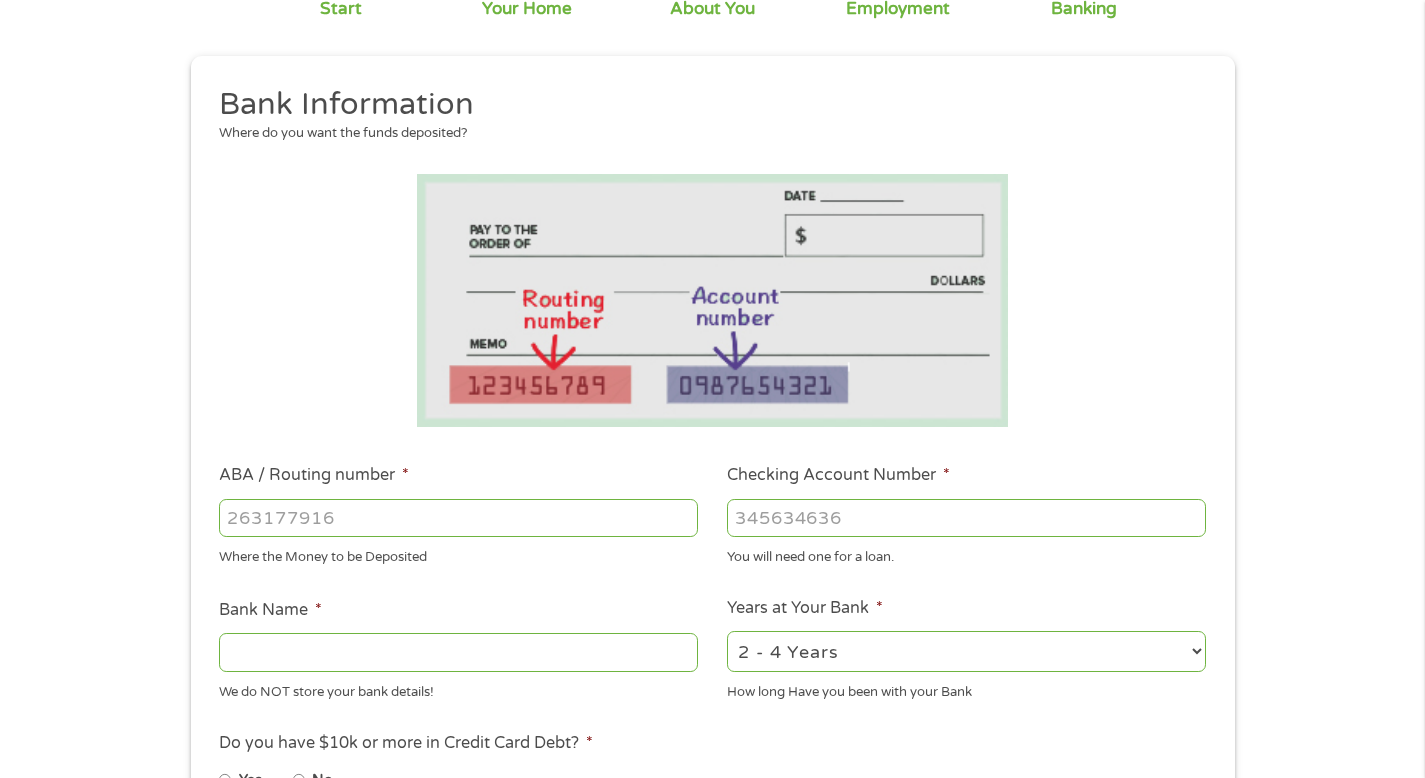 scroll, scrollTop: 0, scrollLeft: 0, axis: both 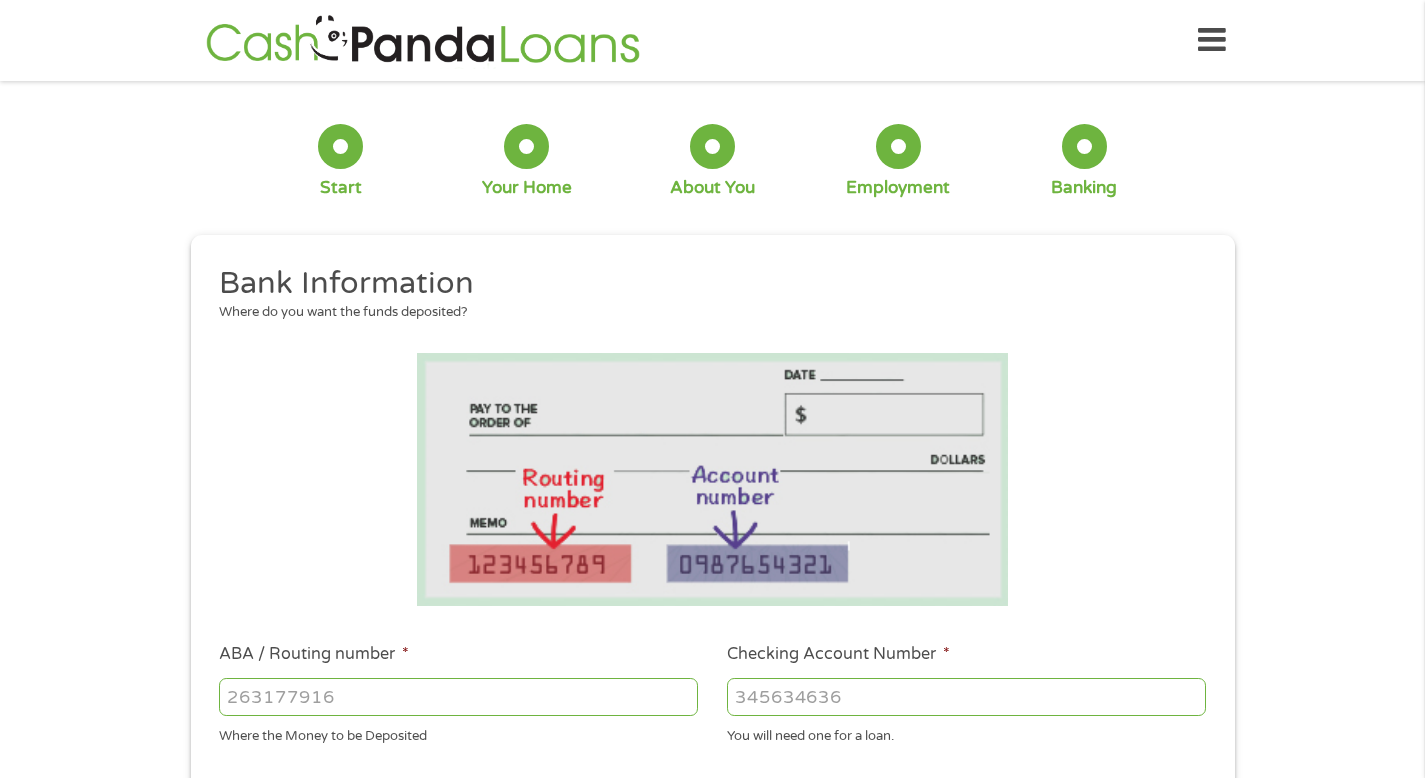 click on "ABA / Routing number *" at bounding box center [458, 697] 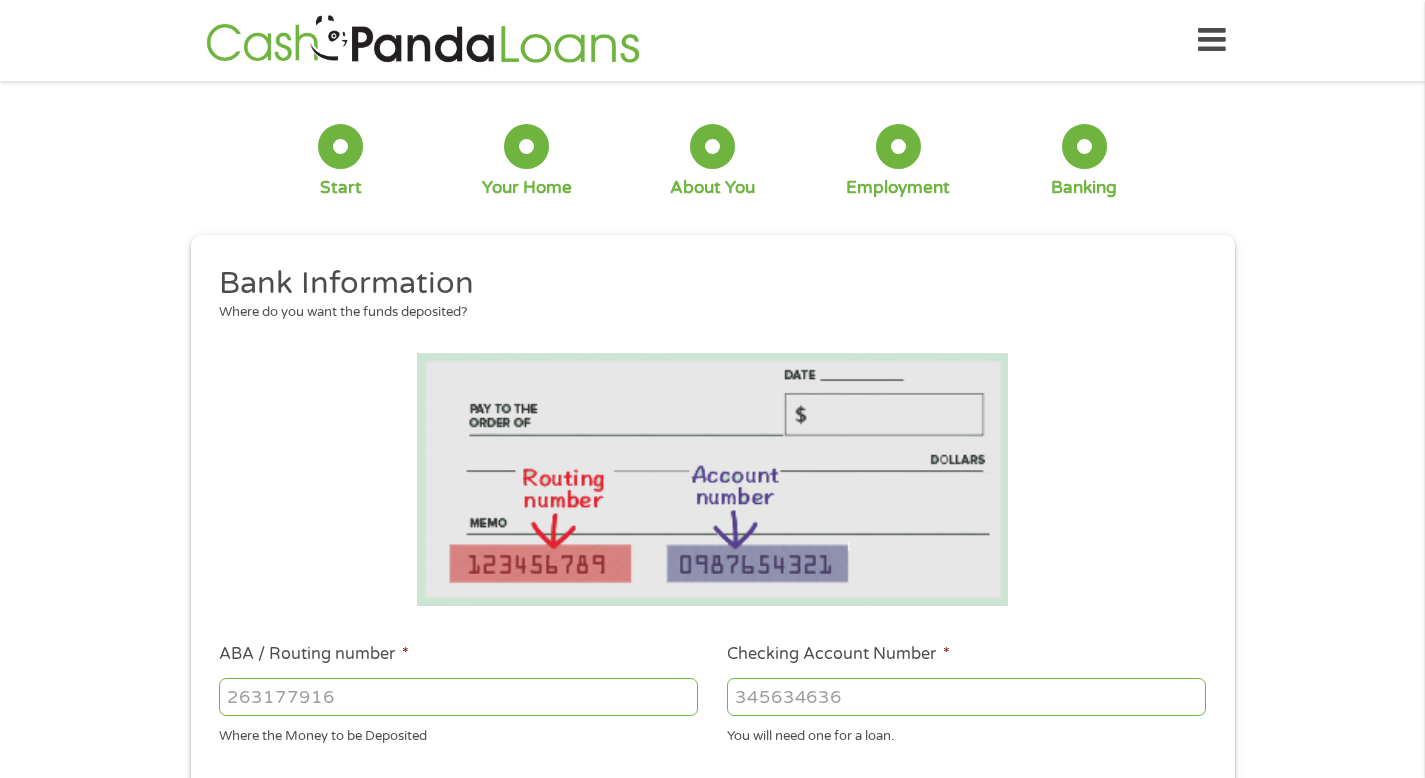 type on "[NUMBER]" 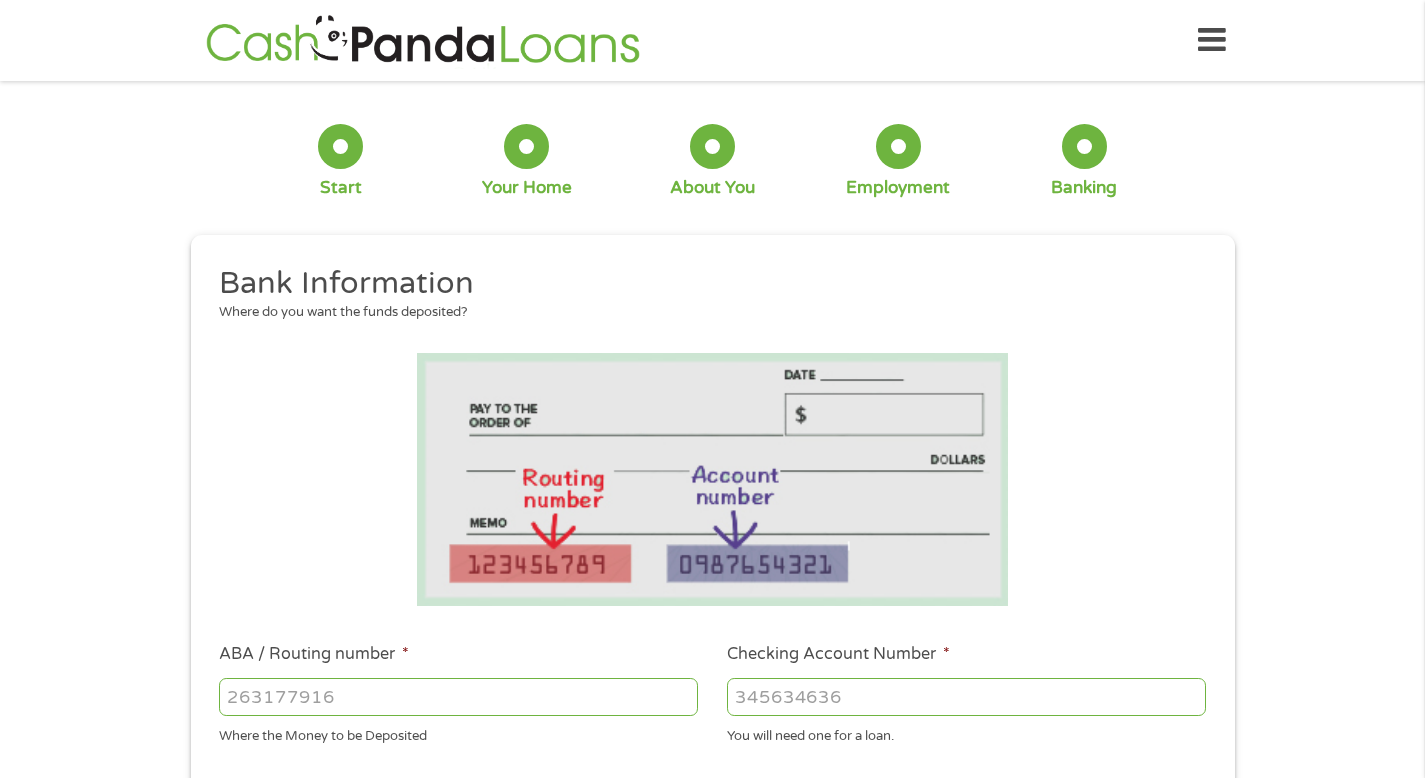 type on "RANDOLPH BROOKS FCU" 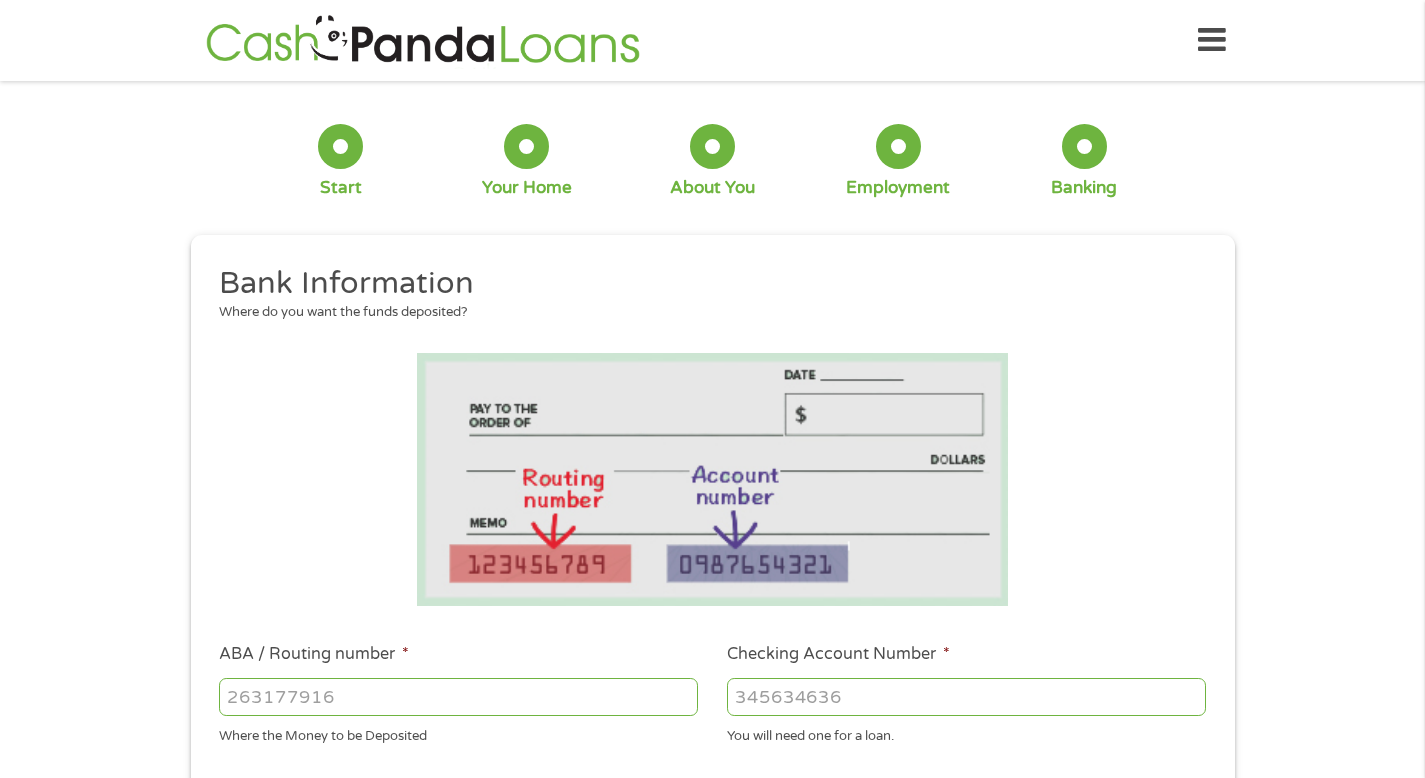 type on "[NUMBER]" 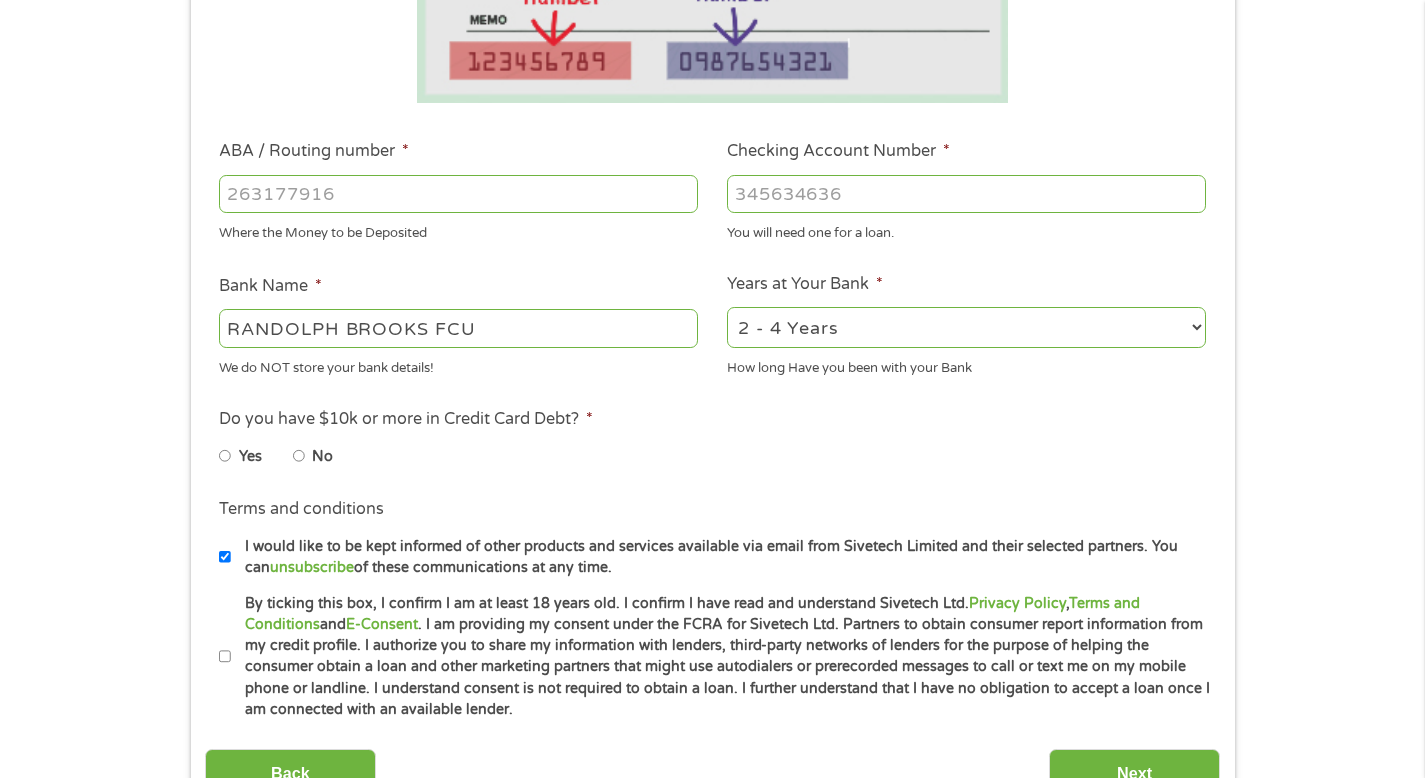 scroll, scrollTop: 506, scrollLeft: 0, axis: vertical 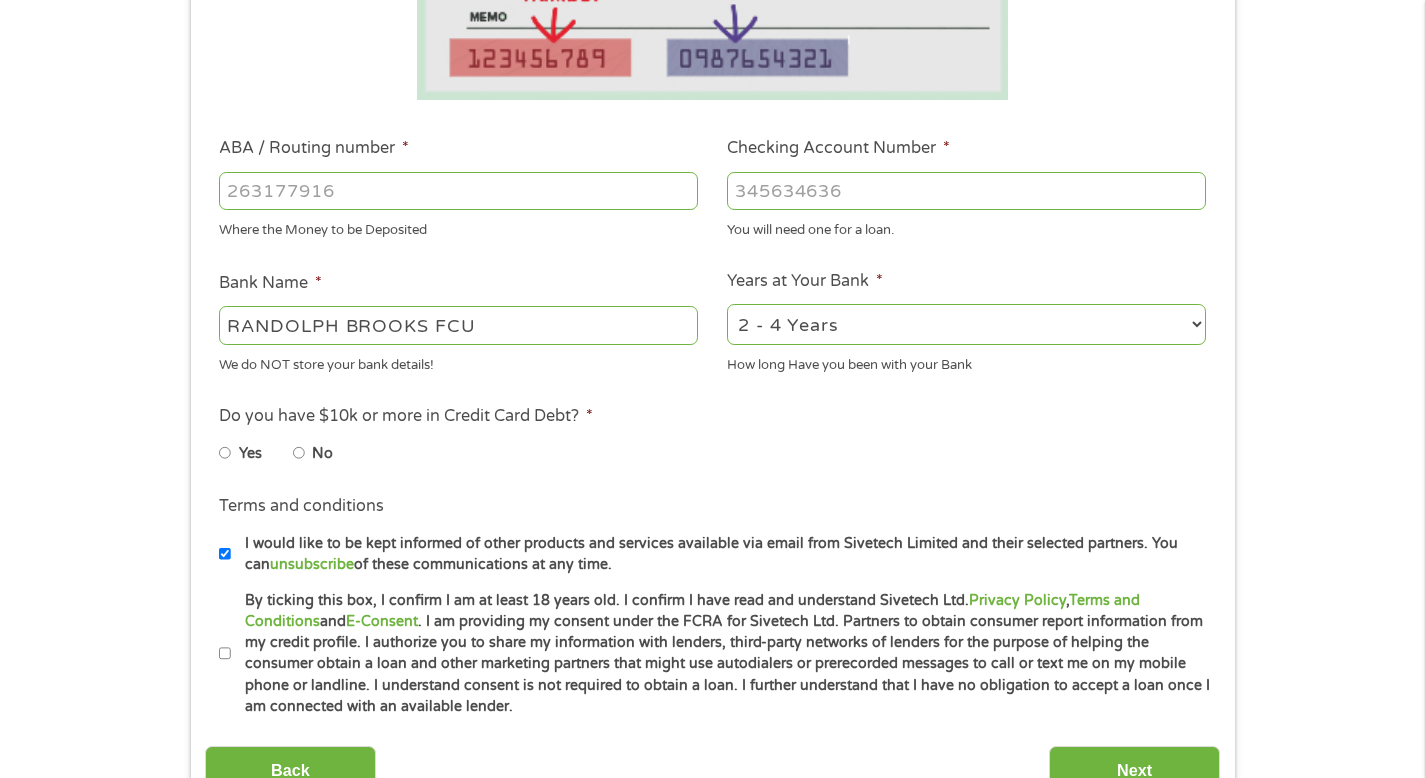 type on "[NUMBER]" 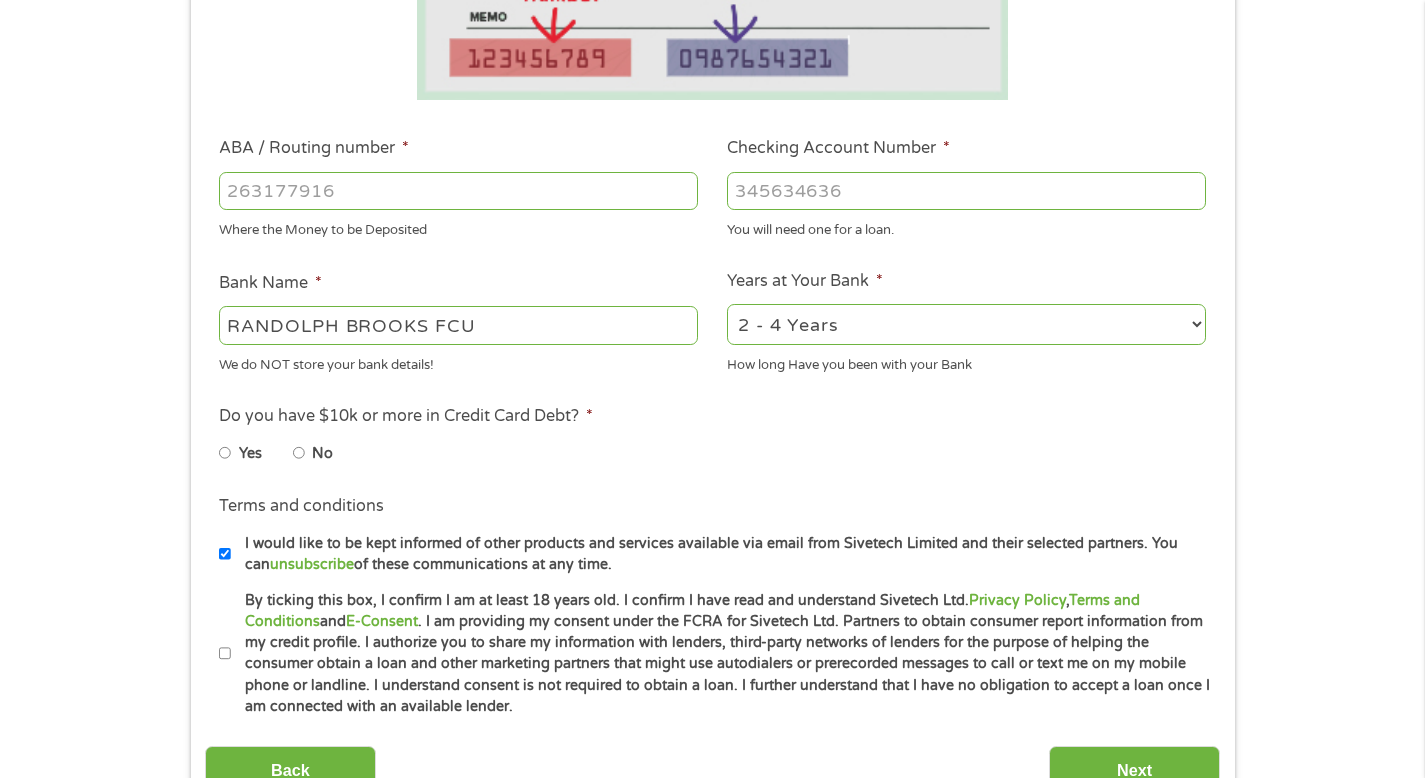 select on "60months" 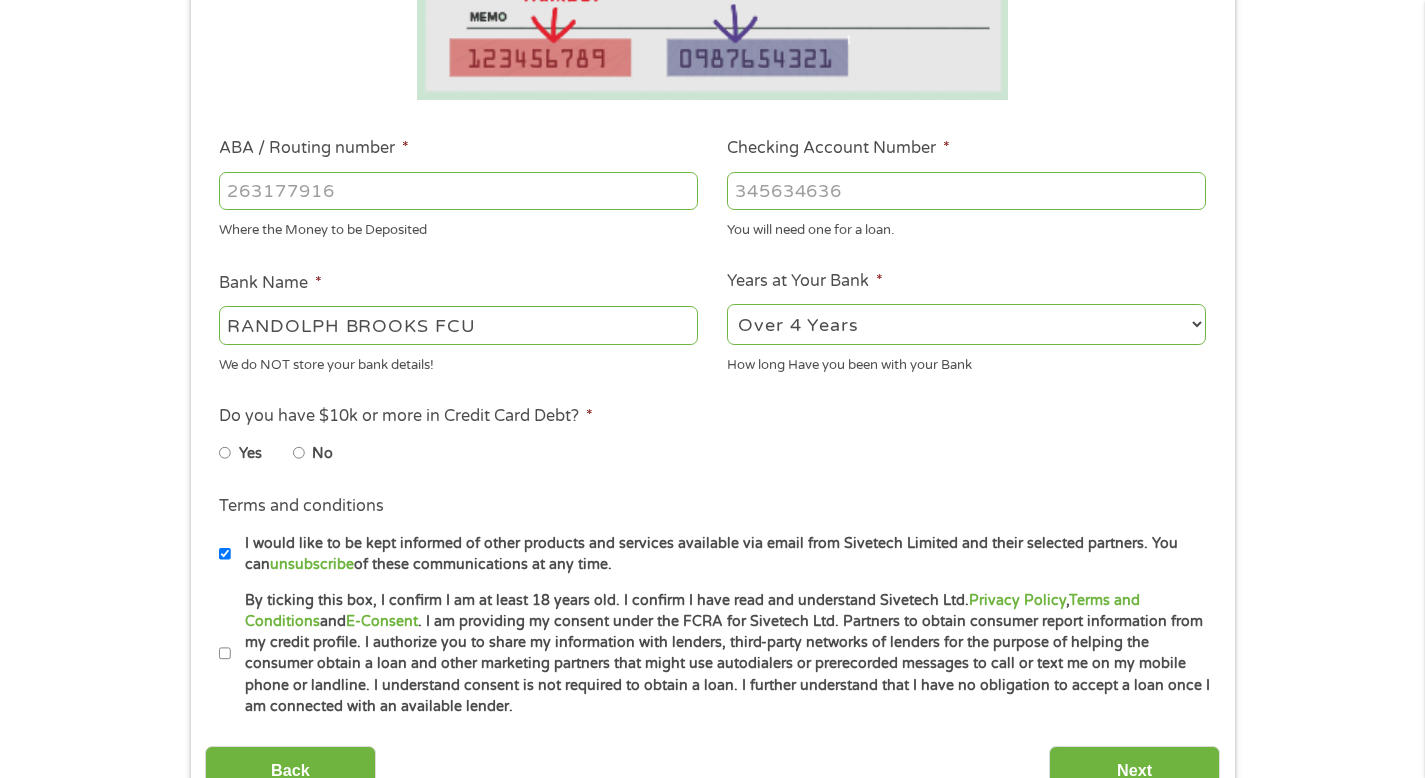 click on "No" at bounding box center (322, 454) 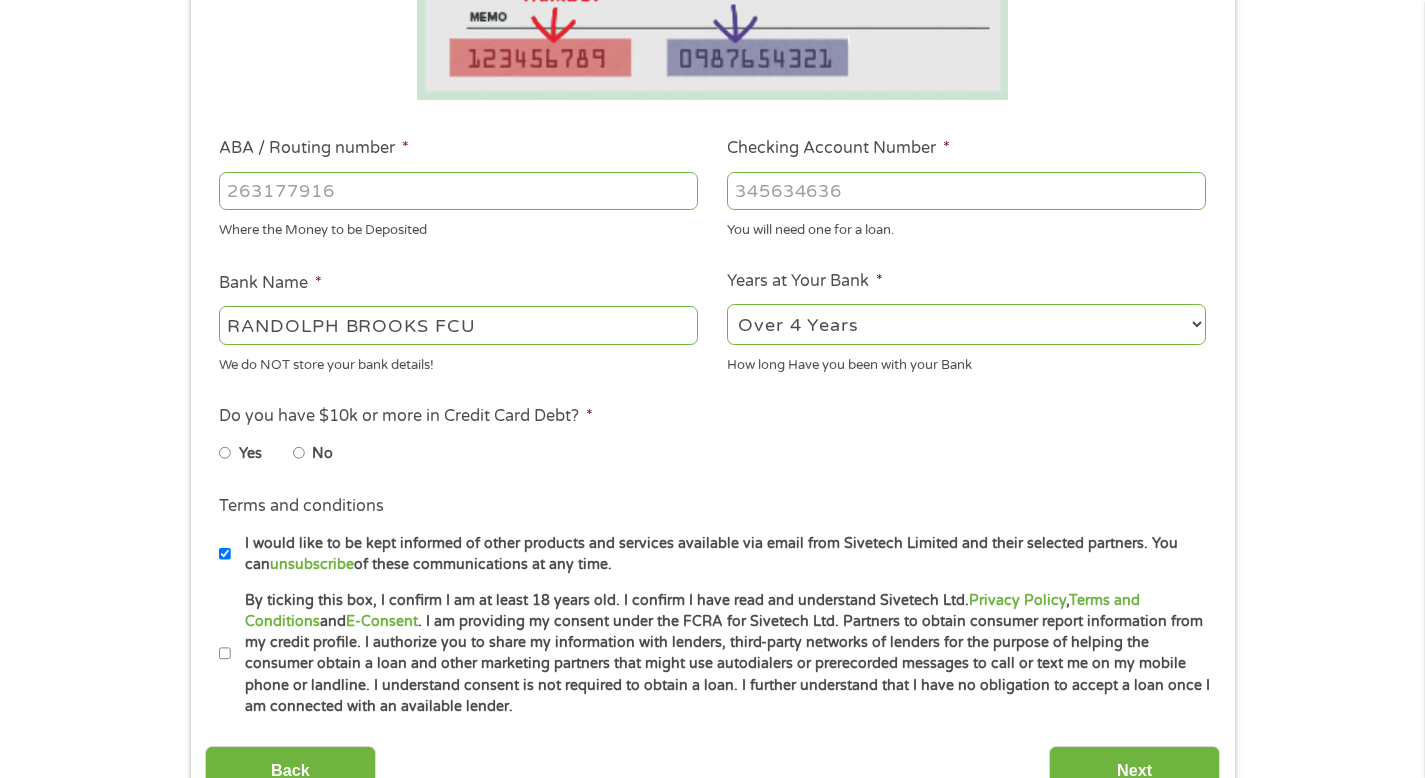 click on "No" at bounding box center (299, 453) 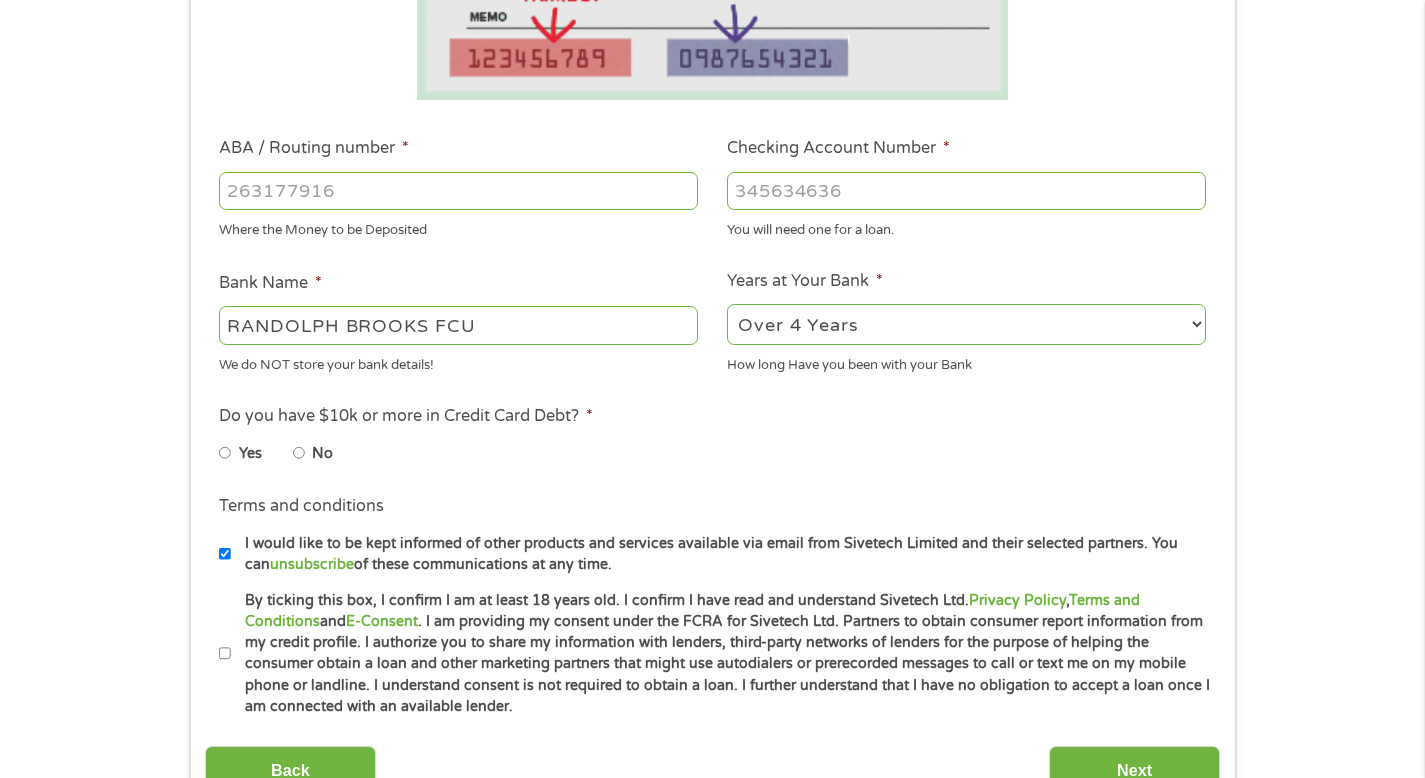 radio on "true" 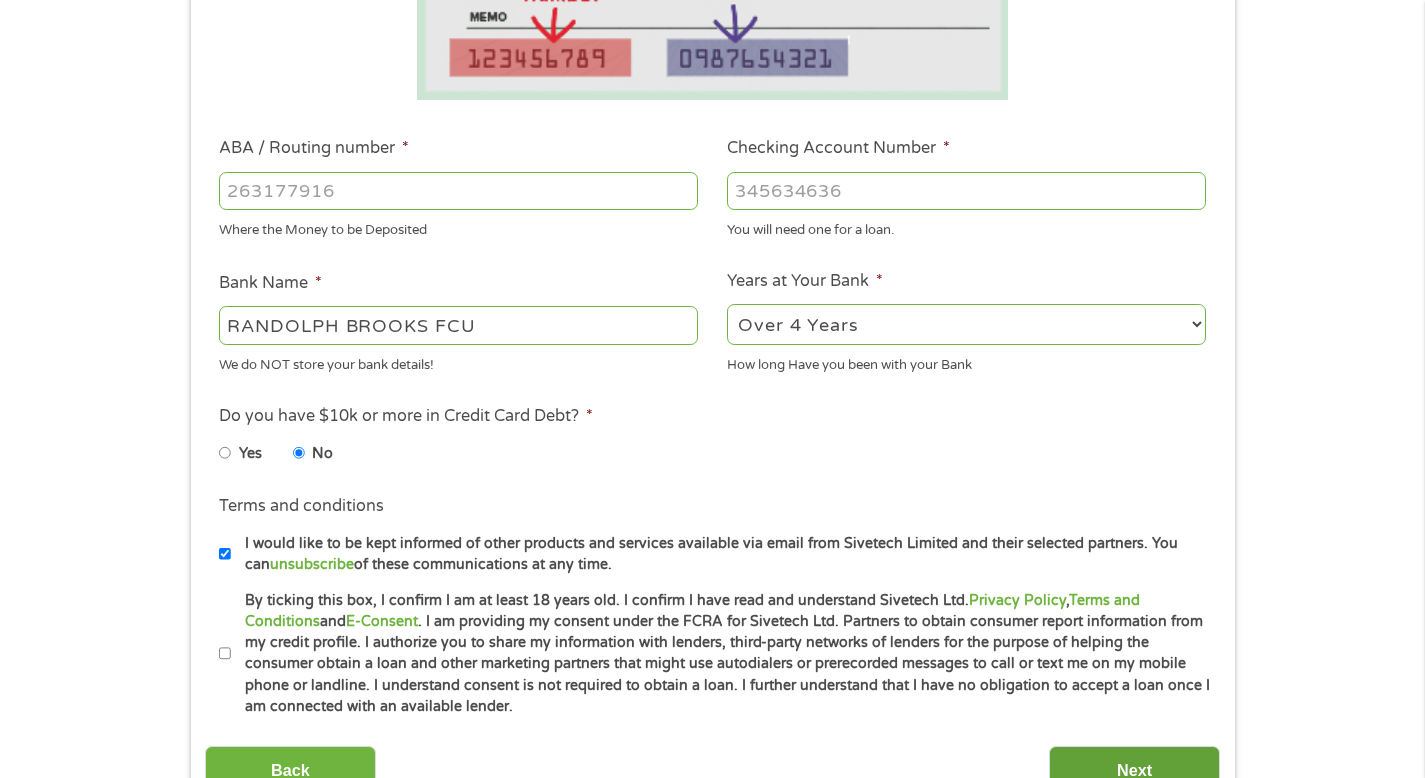 click on "Next" at bounding box center [1134, 770] 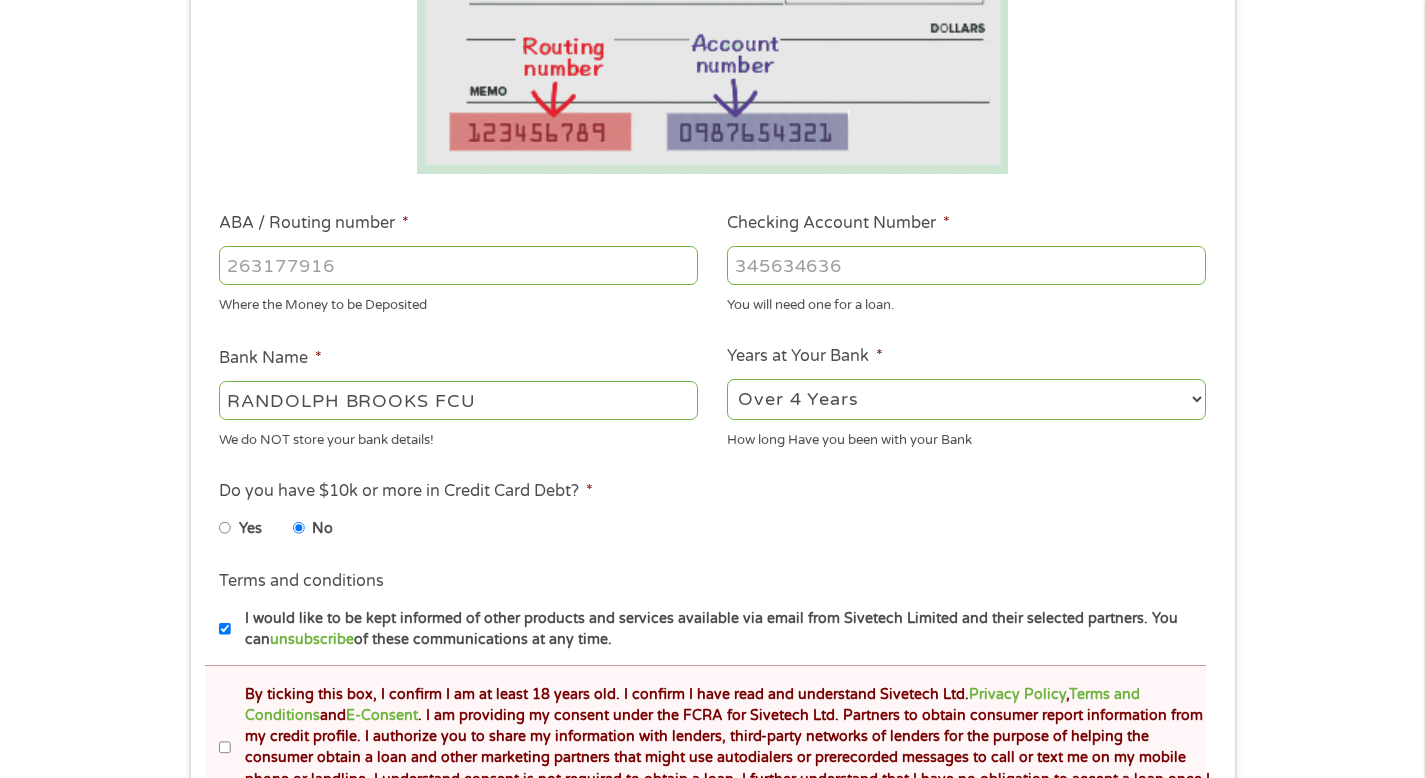 scroll, scrollTop: 0, scrollLeft: 0, axis: both 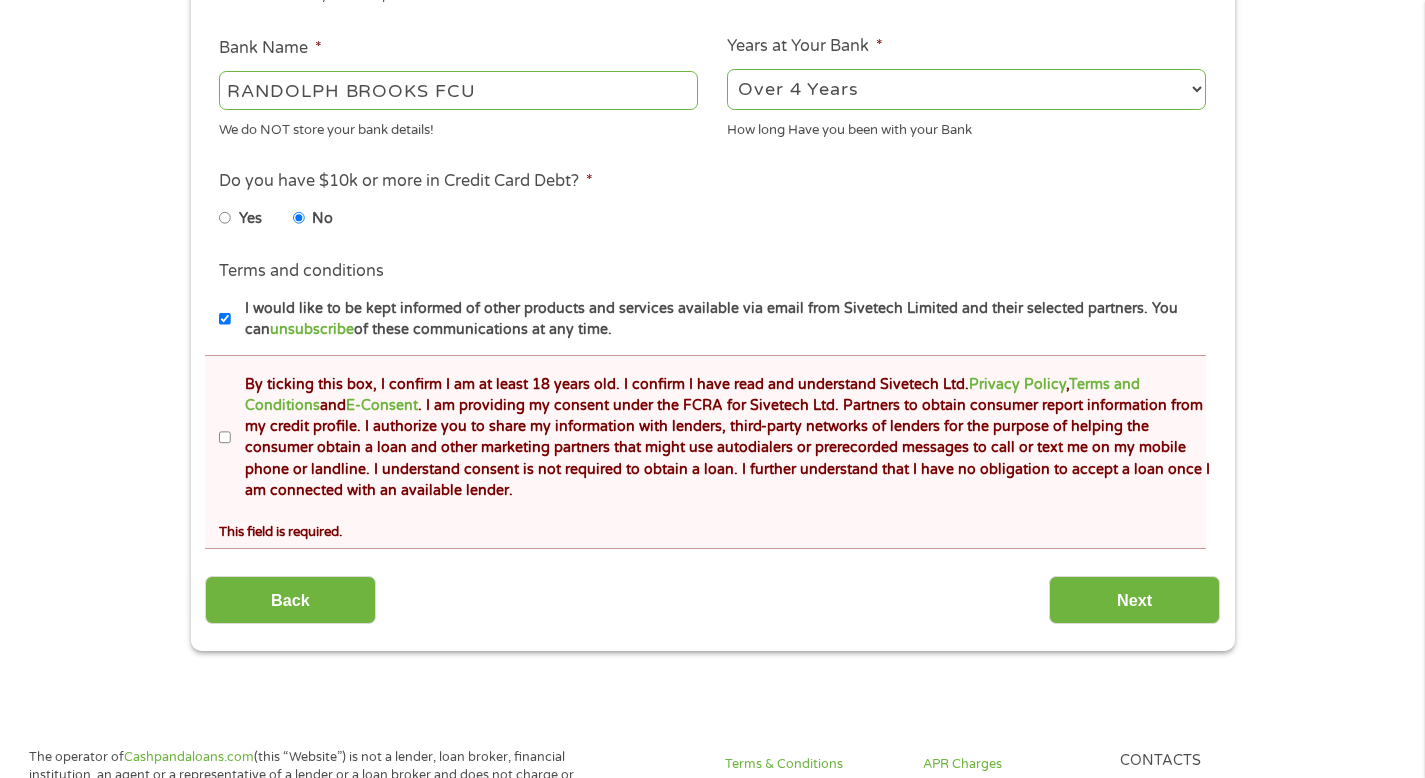 click on "By ticking this box, I confirm I am at least 18 years old. I confirm I have read and understand Sivetech Ltd.  Privacy Policy ,  Terms and Conditions  and  E-Consent . I am providing my consent under the FCRA for Sivetech Ltd. Partners to obtain consumer report information from my credit profile. I authorize you to share my information with lenders, third-party networks of lenders for the purpose of helping the consumer obtain a loan and other marketing partners that might use autodialers or prerecorded messages to call or text me on my mobile phone or landline. I understand consent is not required to obtain a loan. I further understand that I have no obligation to accept a loan once I am connected with an available lender." at bounding box center (721, 438) 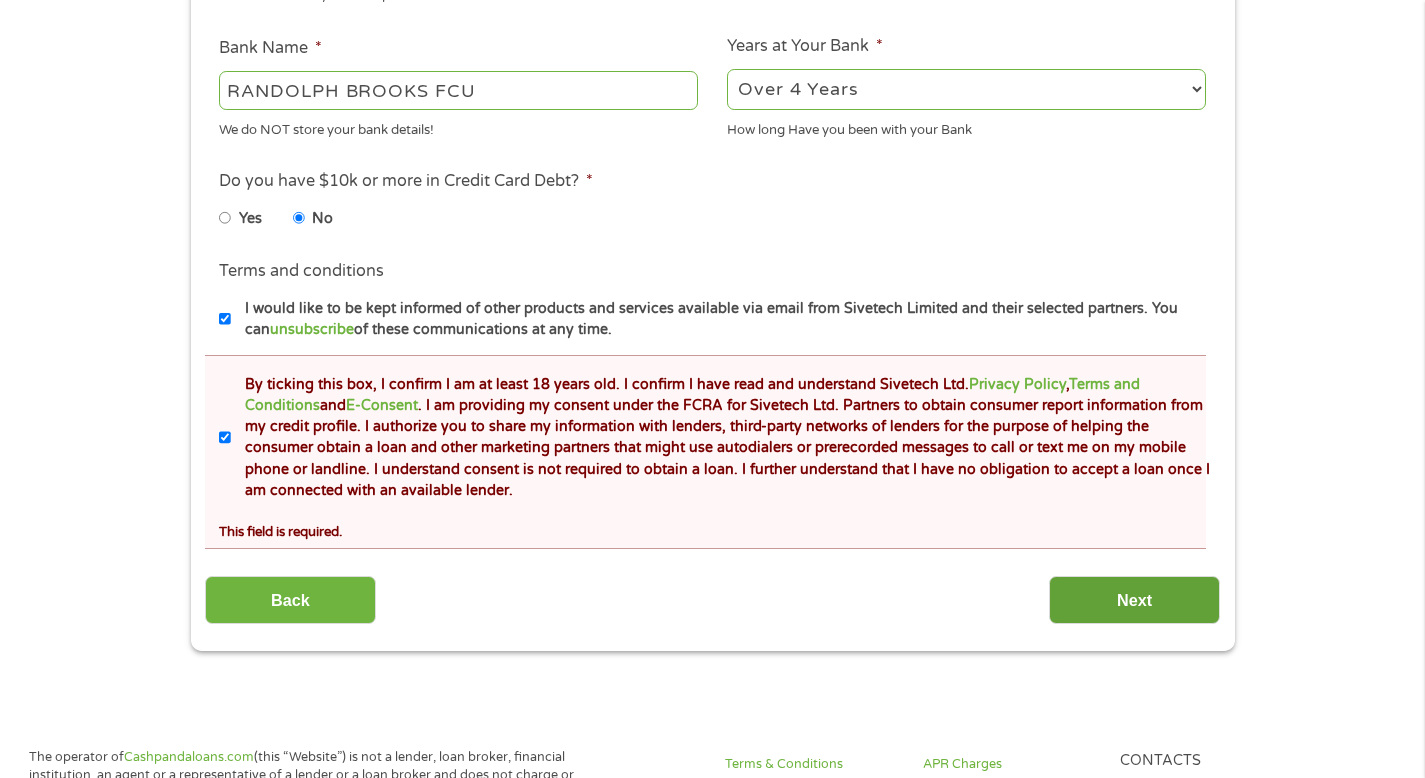 click on "Next" at bounding box center (1134, 600) 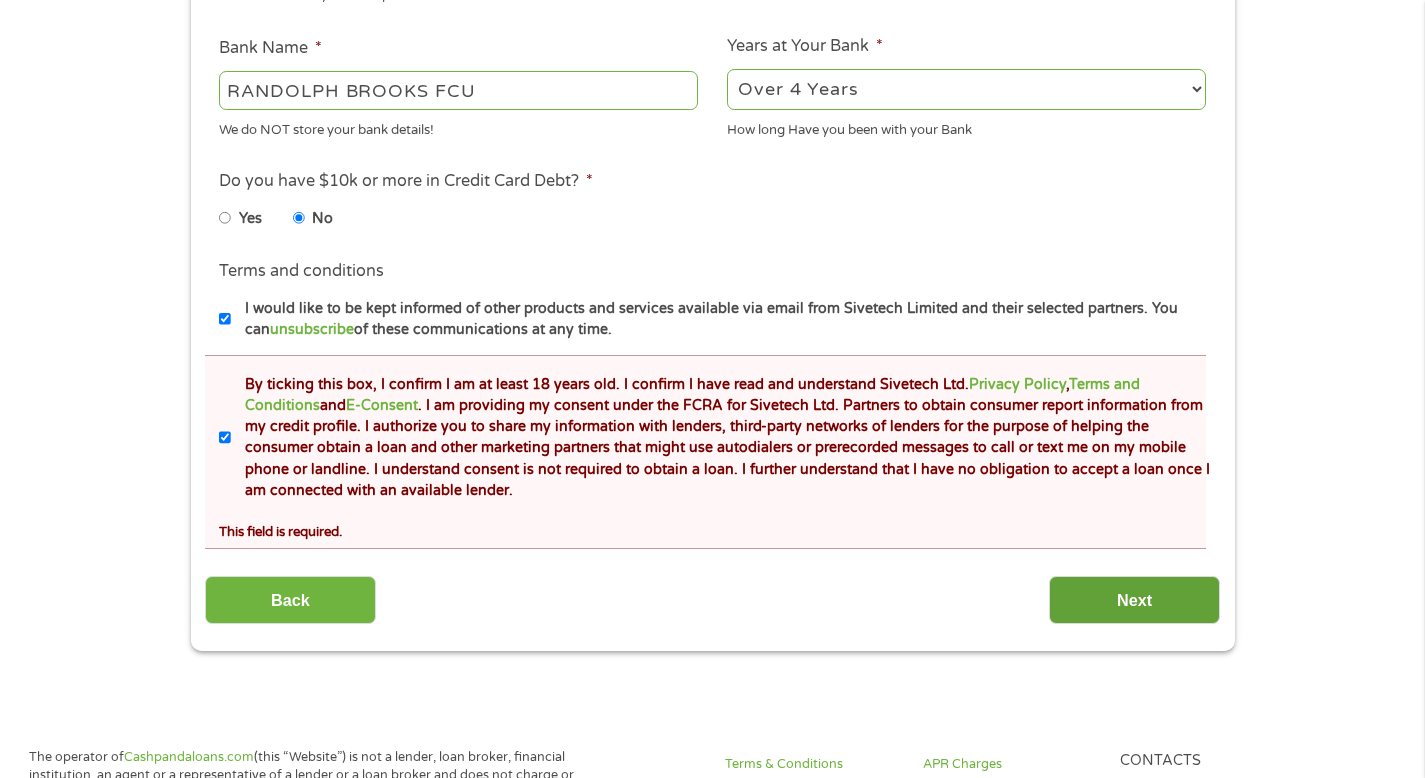 scroll, scrollTop: 0, scrollLeft: 0, axis: both 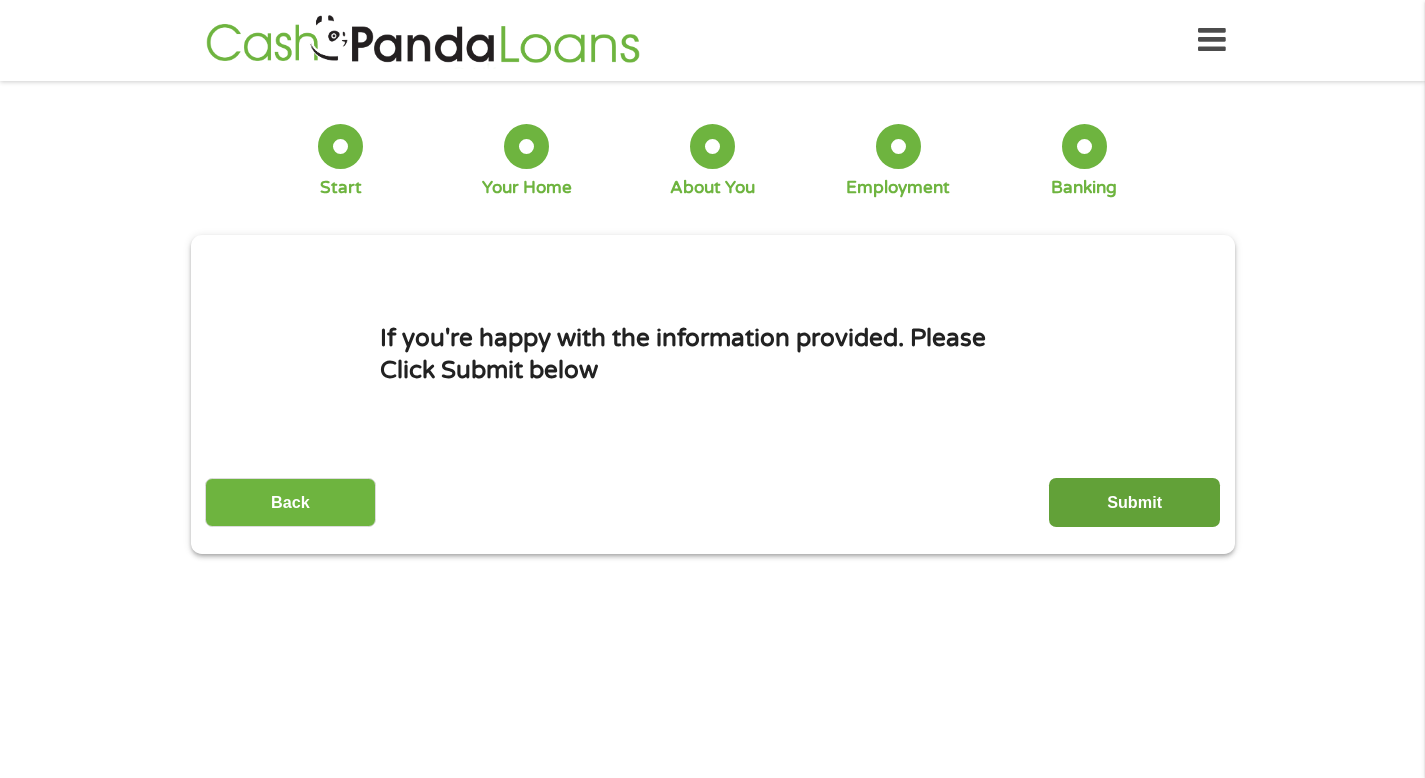 click on "Submit" at bounding box center (1134, 502) 